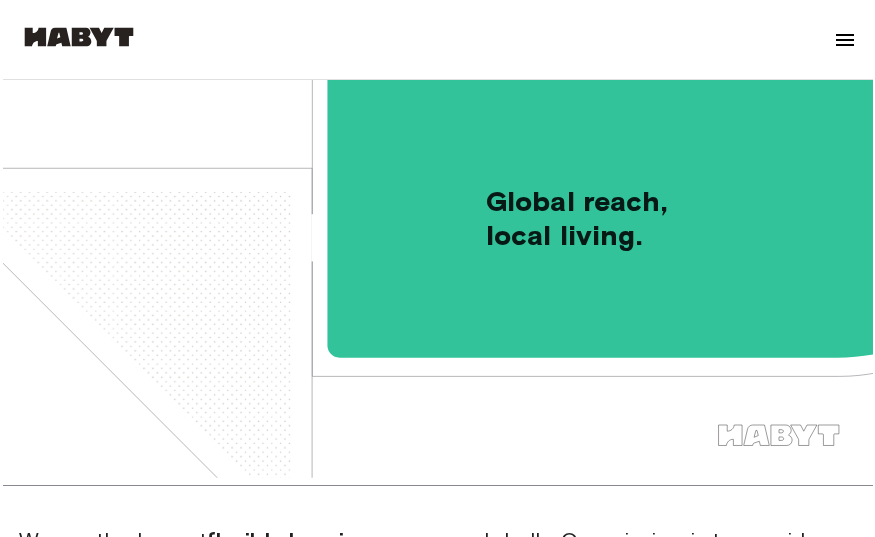 scroll, scrollTop: 1602, scrollLeft: 0, axis: vertical 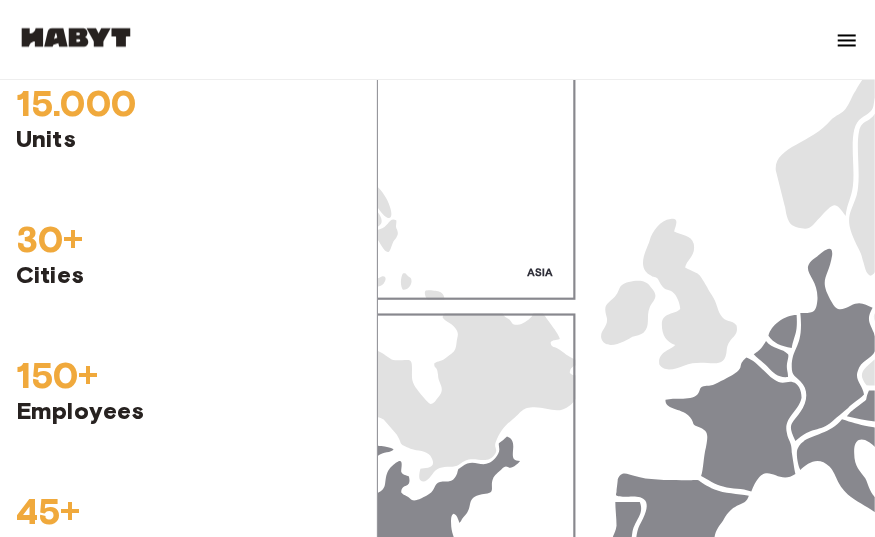 drag, startPoint x: 678, startPoint y: 198, endPoint x: 573, endPoint y: 288, distance: 138.29317 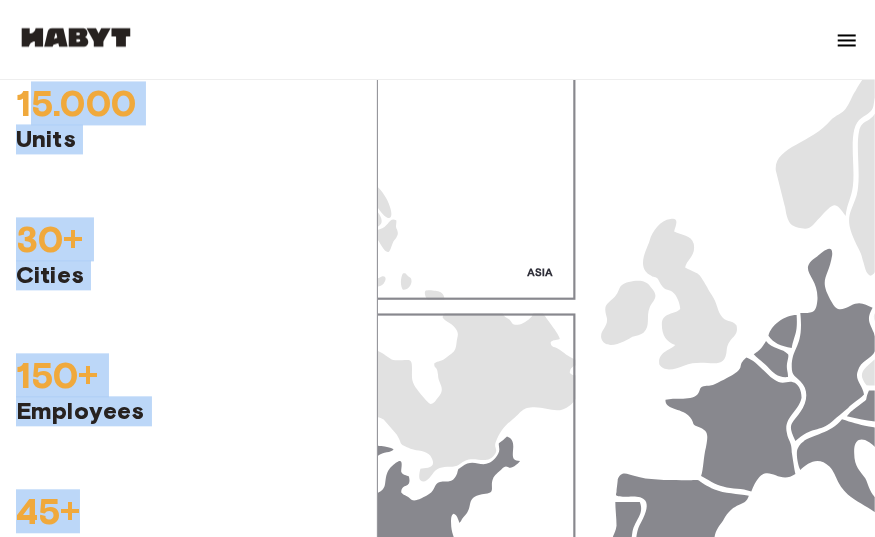 drag, startPoint x: 23, startPoint y: 95, endPoint x: 140, endPoint y: 492, distance: 413.88162 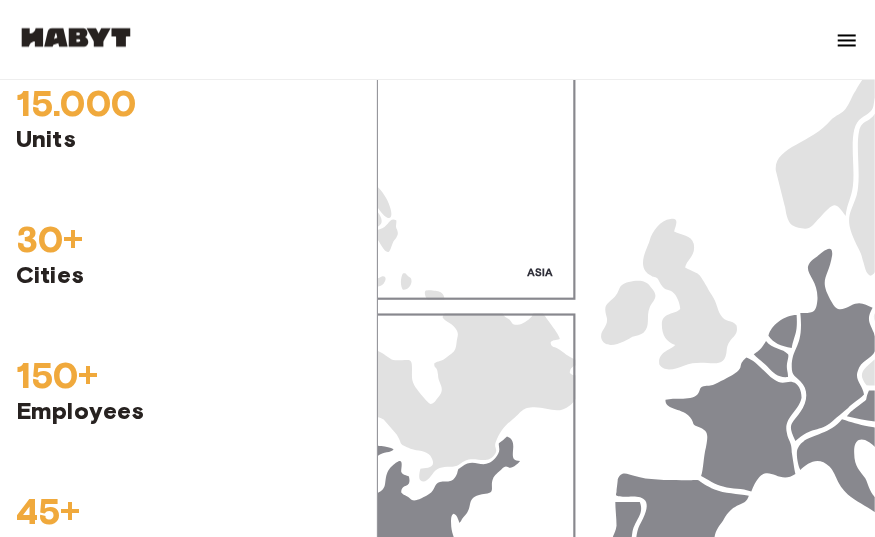 click on "15.000 Units 30+ [CITY] 150+ Employees 45+ Nationalities" at bounding box center [188, 322] 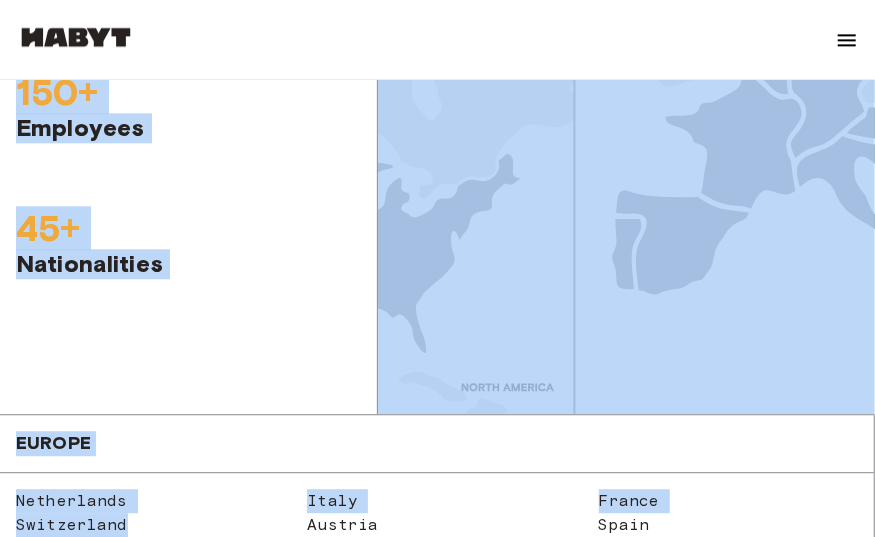 scroll, scrollTop: 2041, scrollLeft: 0, axis: vertical 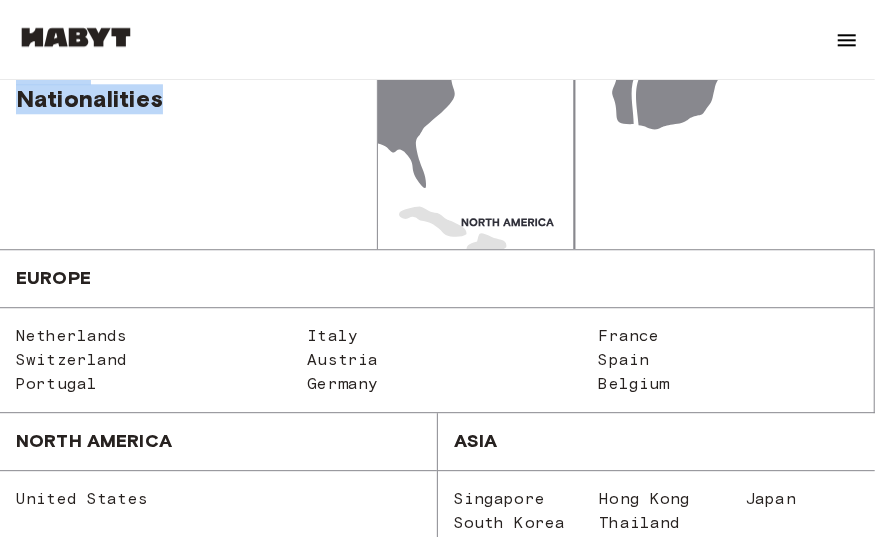 drag, startPoint x: 21, startPoint y: 95, endPoint x: 217, endPoint y: 115, distance: 197.01776 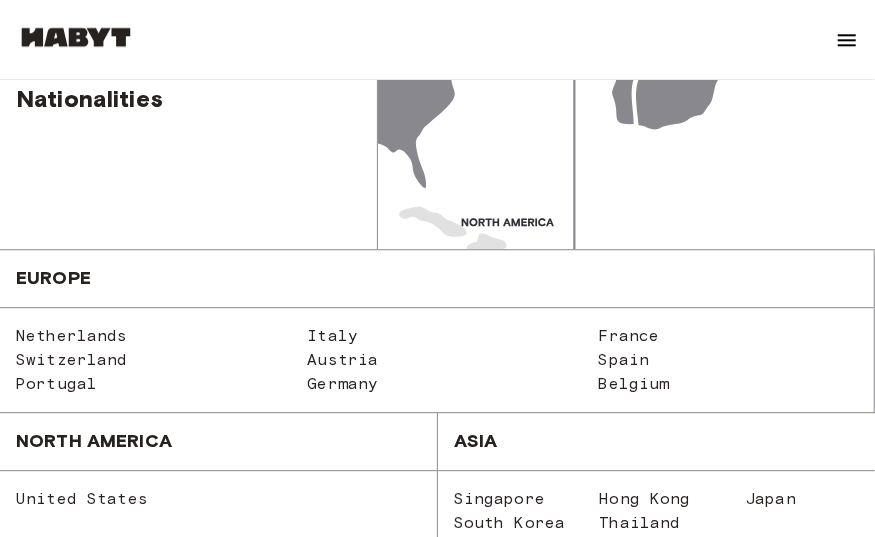 drag, startPoint x: 769, startPoint y: 328, endPoint x: 705, endPoint y: 301, distance: 69.46222 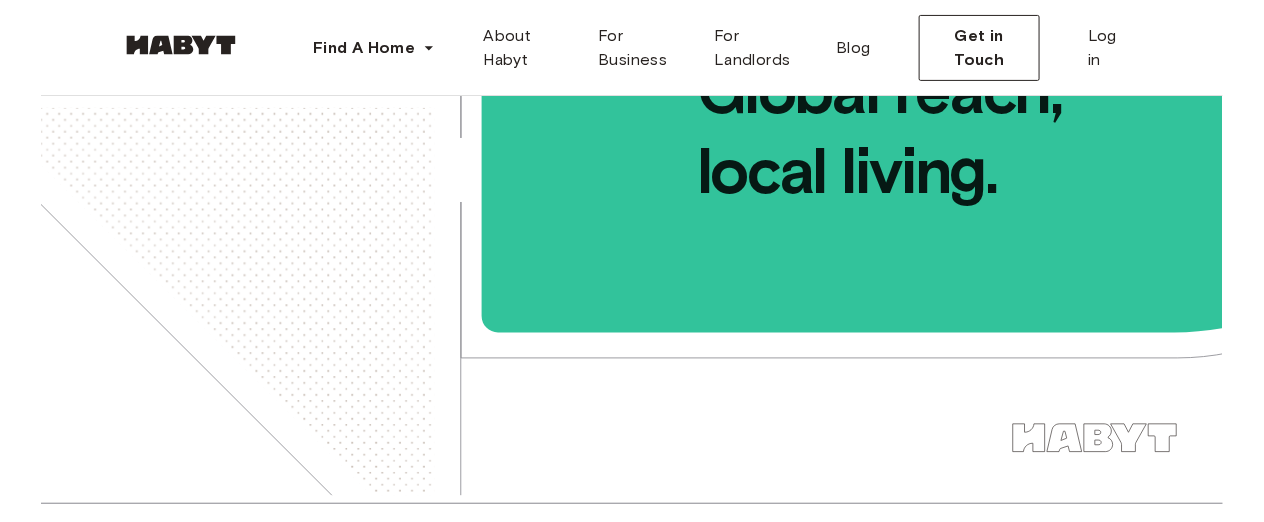 scroll, scrollTop: 0, scrollLeft: 0, axis: both 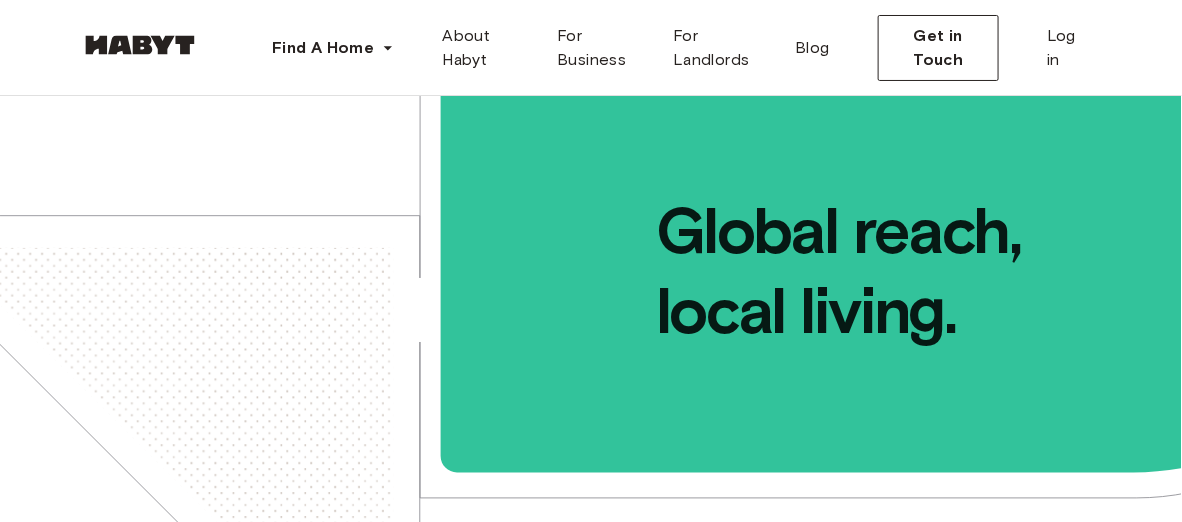 drag, startPoint x: 1099, startPoint y: 206, endPoint x: 1180, endPoint y: 155, distance: 95.71834 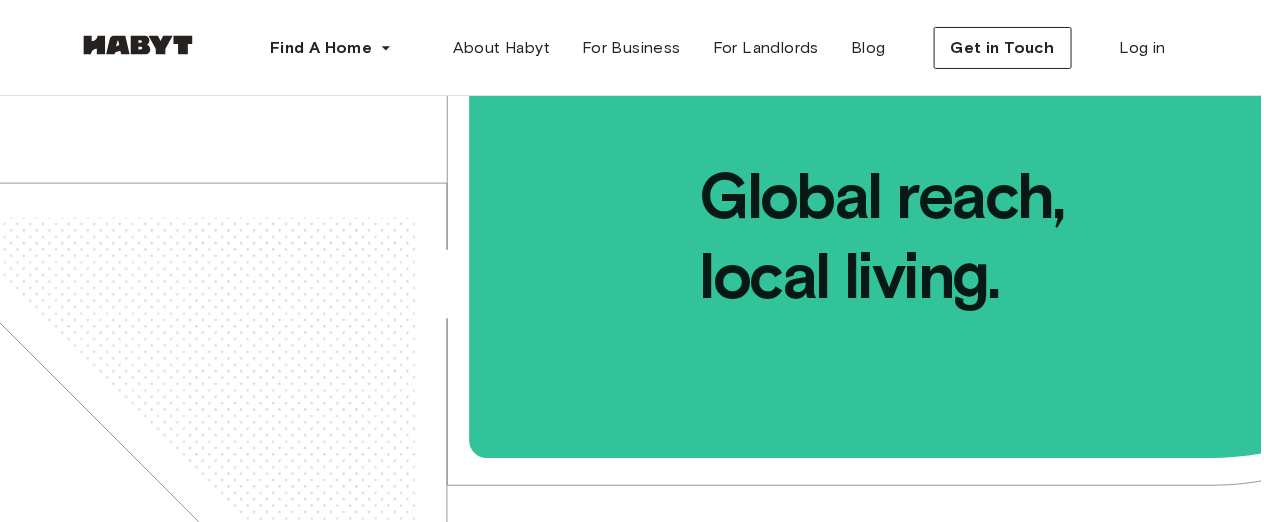 scroll, scrollTop: 0, scrollLeft: 2, axis: horizontal 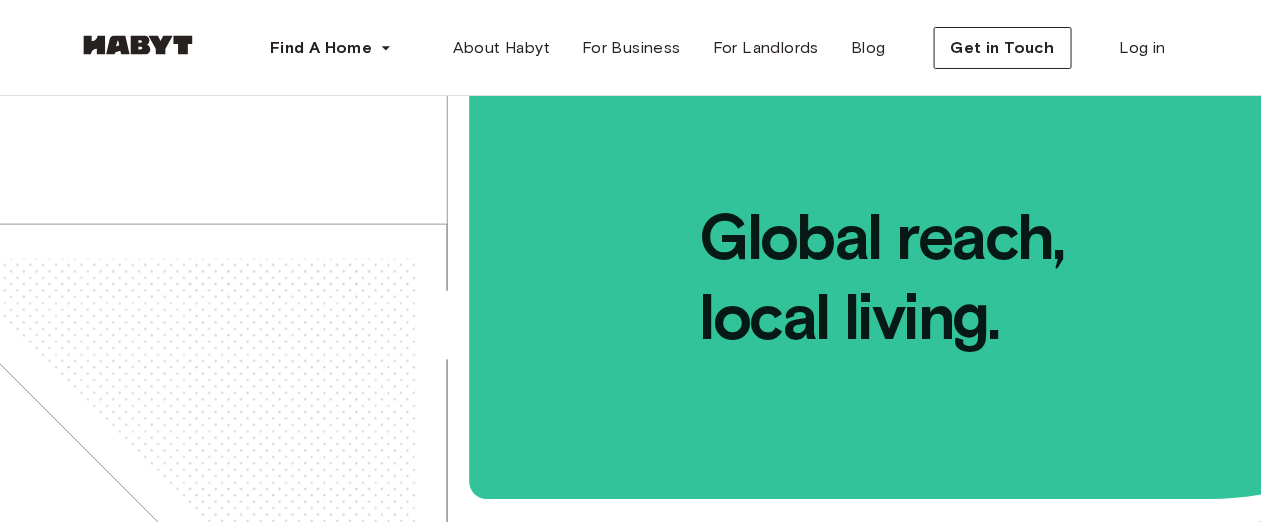 click at bounding box center [138, 45] 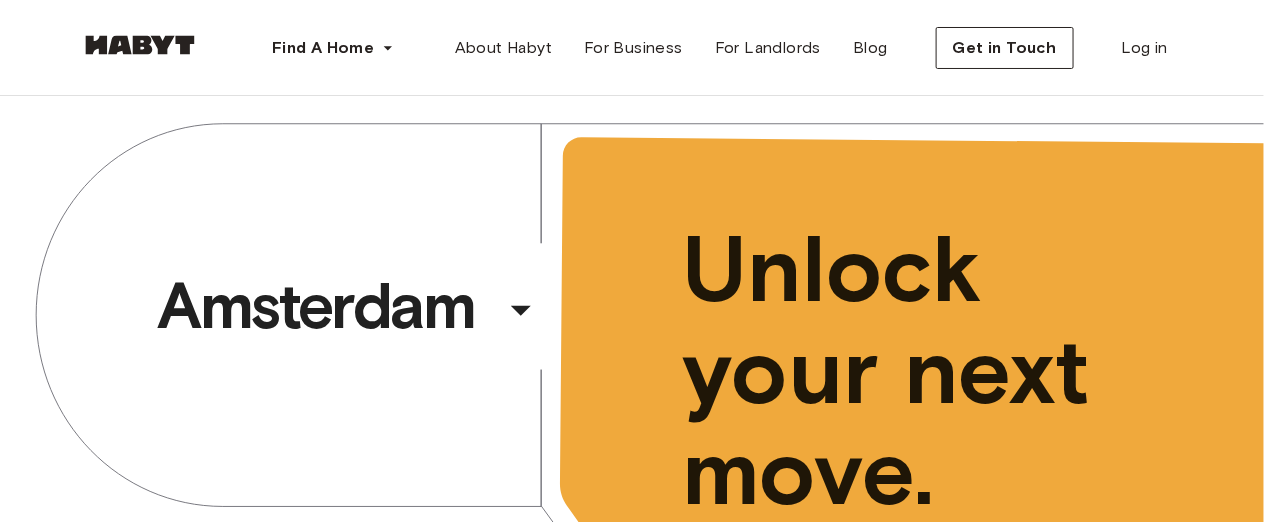 scroll, scrollTop: 0, scrollLeft: 0, axis: both 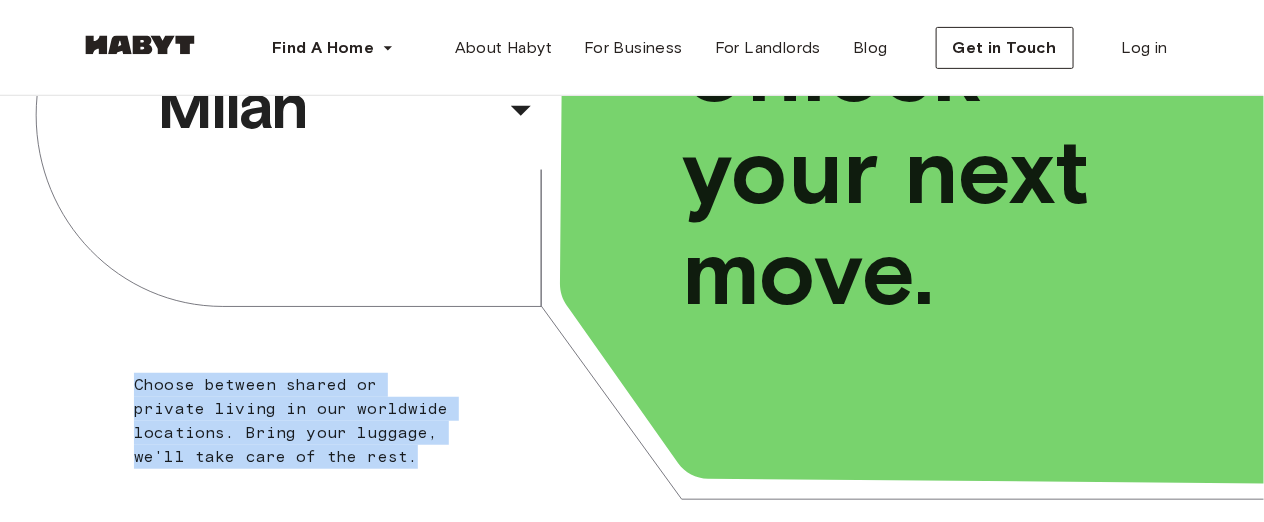 drag, startPoint x: 130, startPoint y: 387, endPoint x: 414, endPoint y: 465, distance: 294.51654 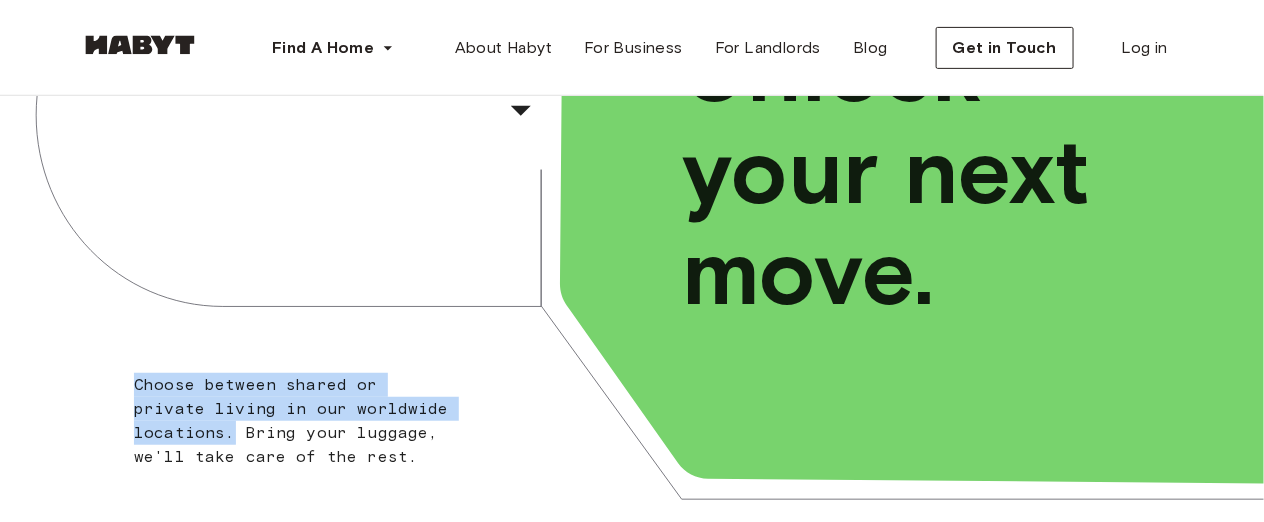 click on "Choose between shared or private living in our worldwide locations. Bring your luggage, we'll take care of the rest." at bounding box center (291, 420) 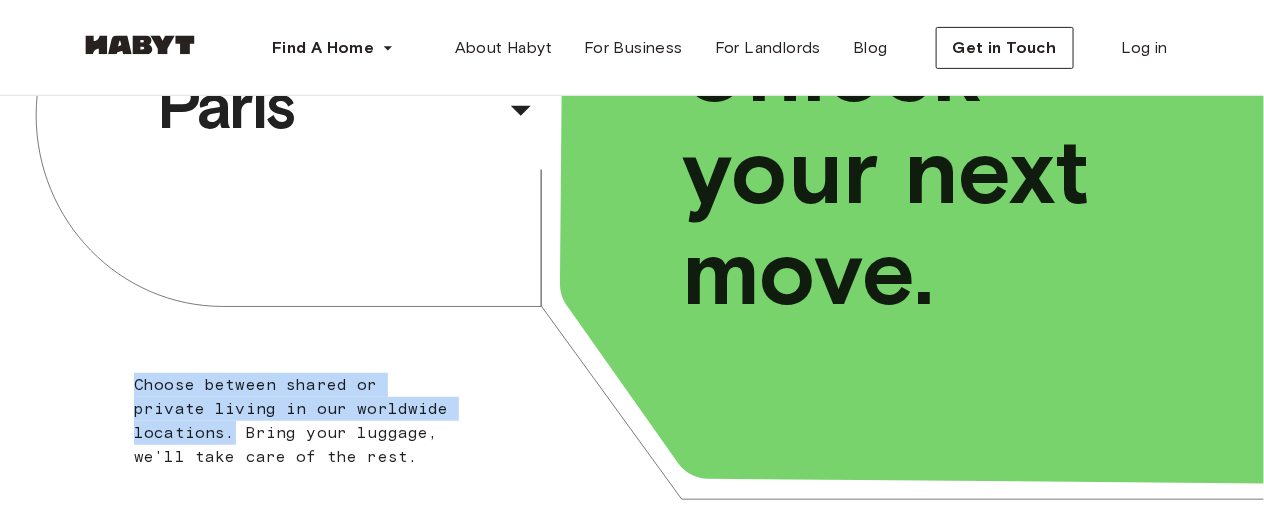 copy on "Choose between shared or private living in our worldwide locations." 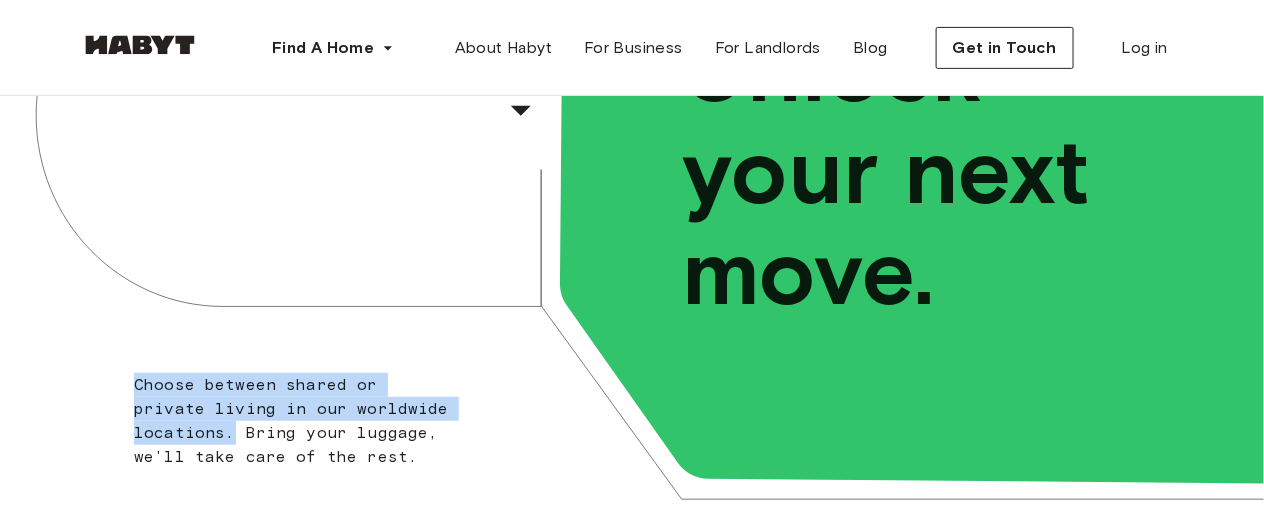 click on "Unlock your next move." at bounding box center (936, 172) 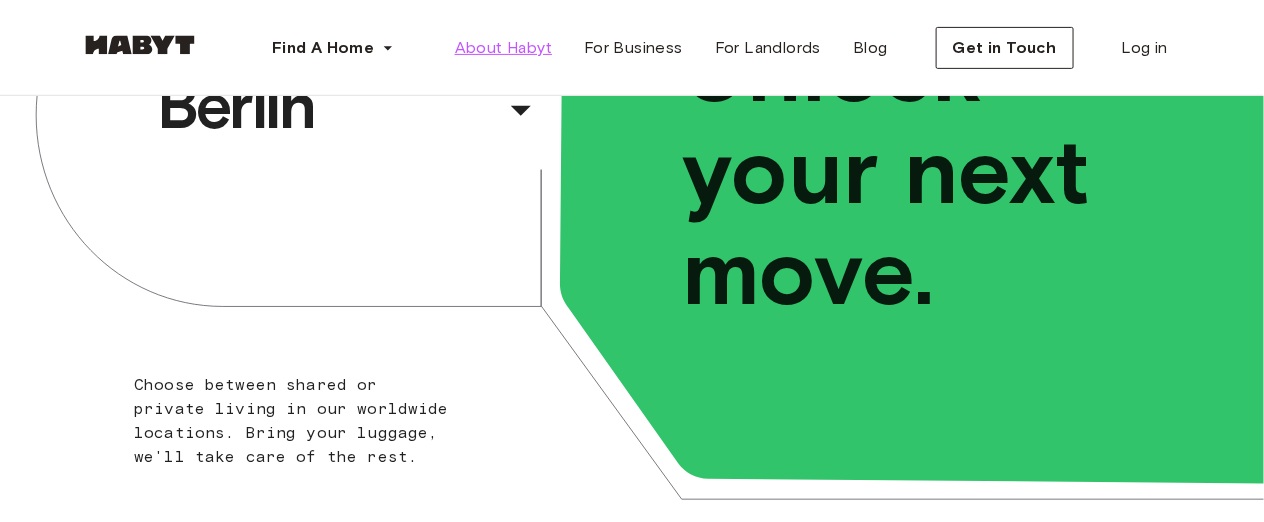click on "About Habyt" at bounding box center [503, 48] 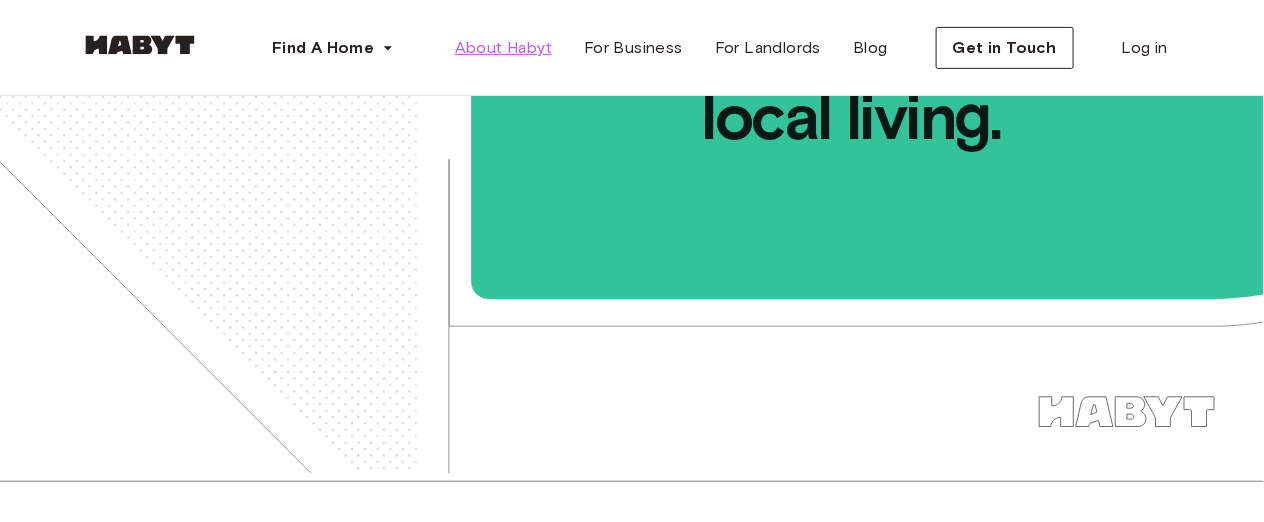 scroll, scrollTop: 0, scrollLeft: 0, axis: both 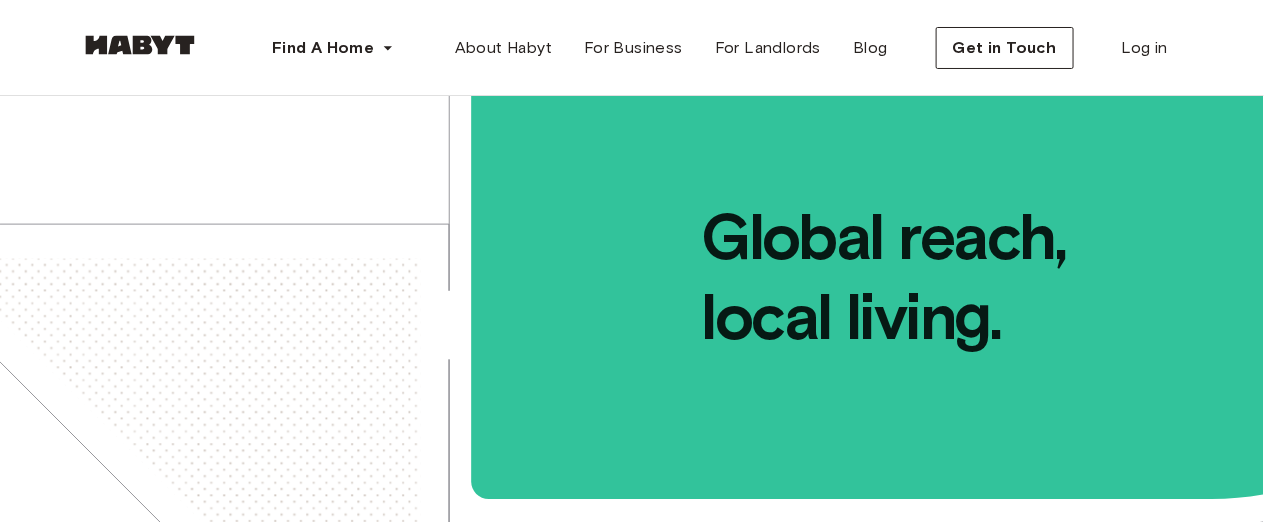 click at bounding box center (140, 45) 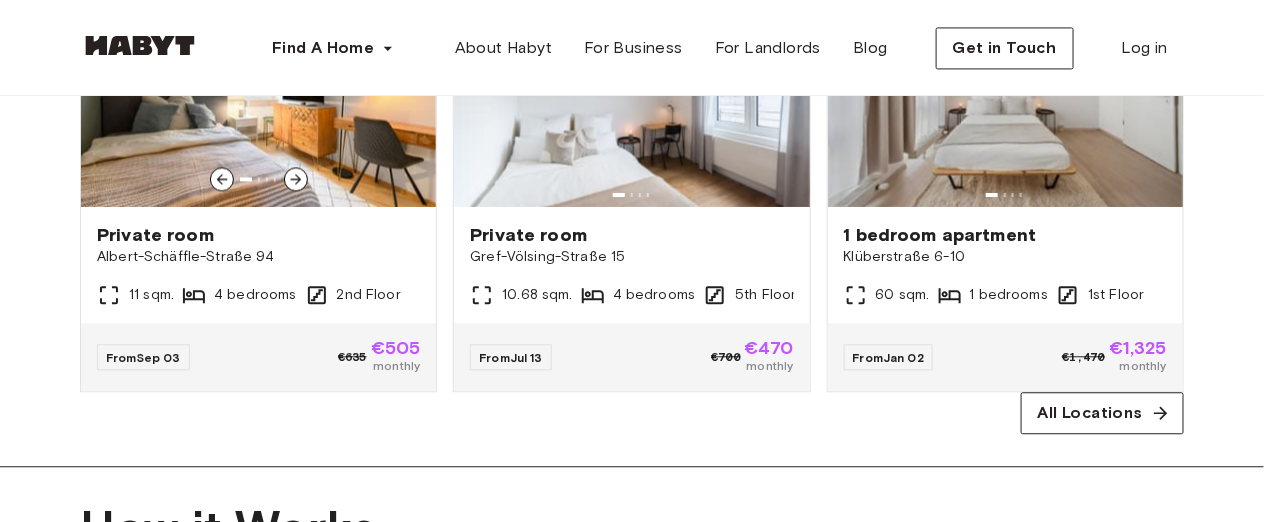 scroll, scrollTop: 1599, scrollLeft: 0, axis: vertical 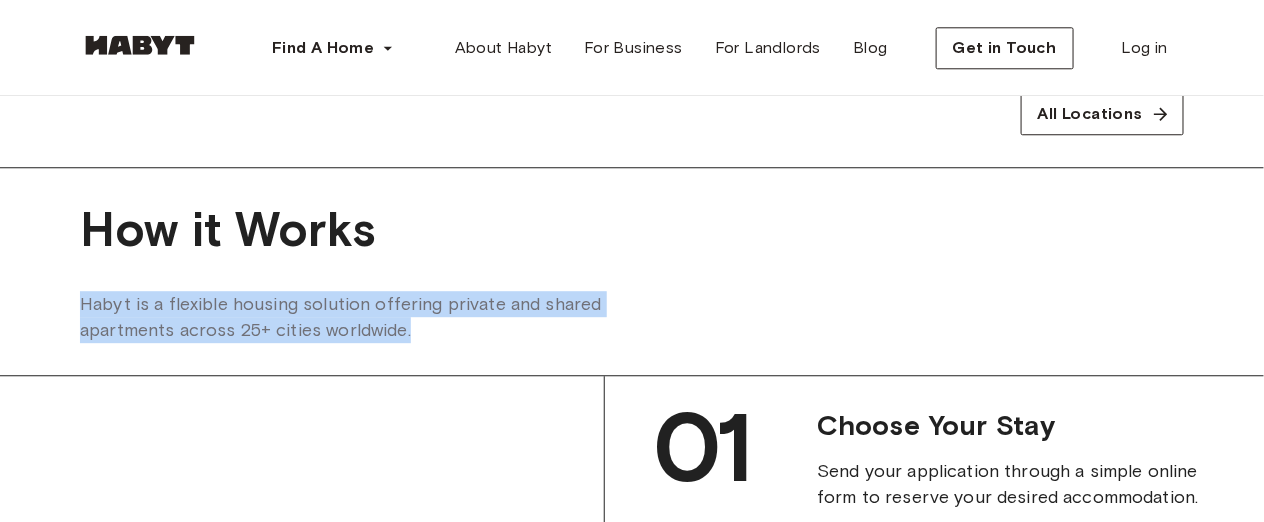 drag, startPoint x: 75, startPoint y: 303, endPoint x: 443, endPoint y: 341, distance: 369.95676 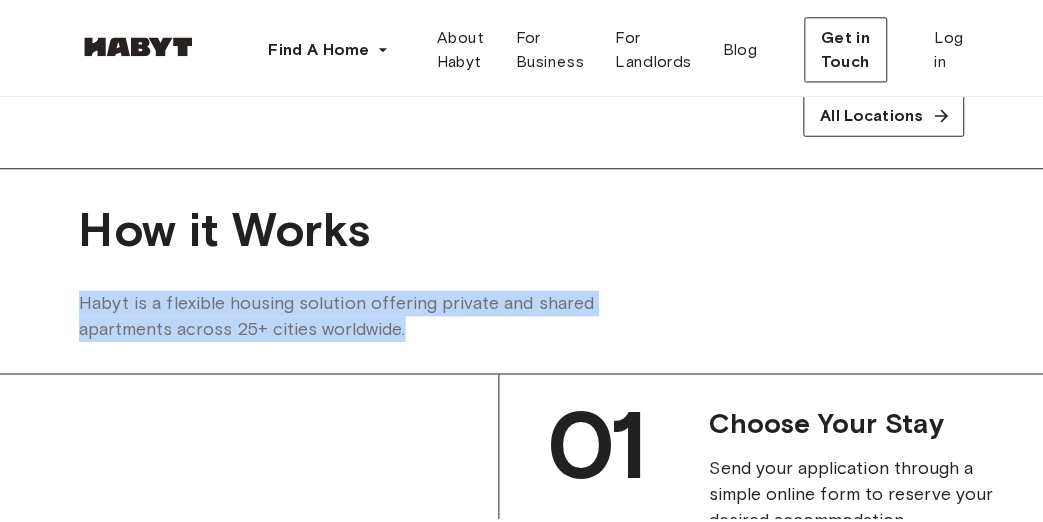 scroll, scrollTop: 1486, scrollLeft: 0, axis: vertical 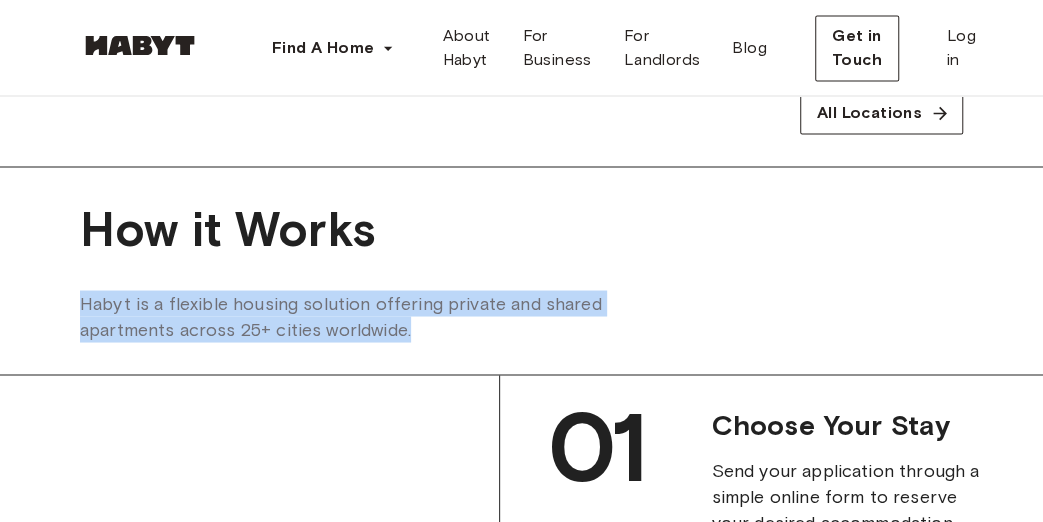 click on "How it Works" at bounding box center (521, 228) 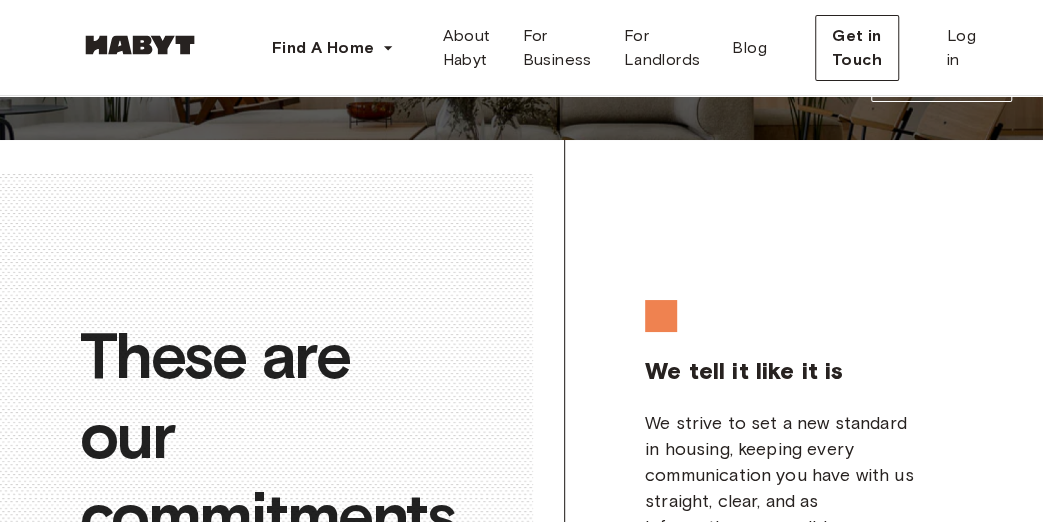 scroll, scrollTop: 3146, scrollLeft: 7, axis: both 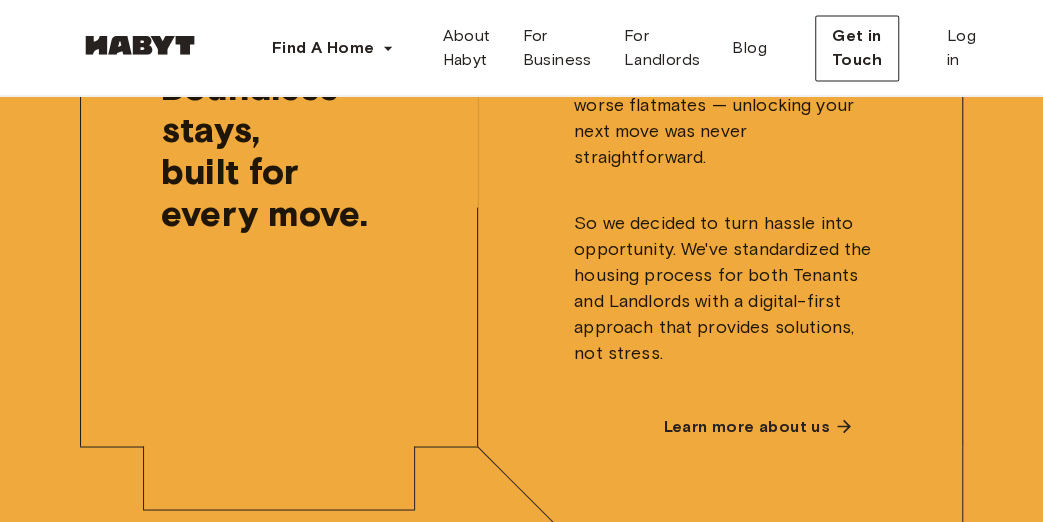 drag, startPoint x: 781, startPoint y: 410, endPoint x: 631, endPoint y: 262, distance: 210.72256 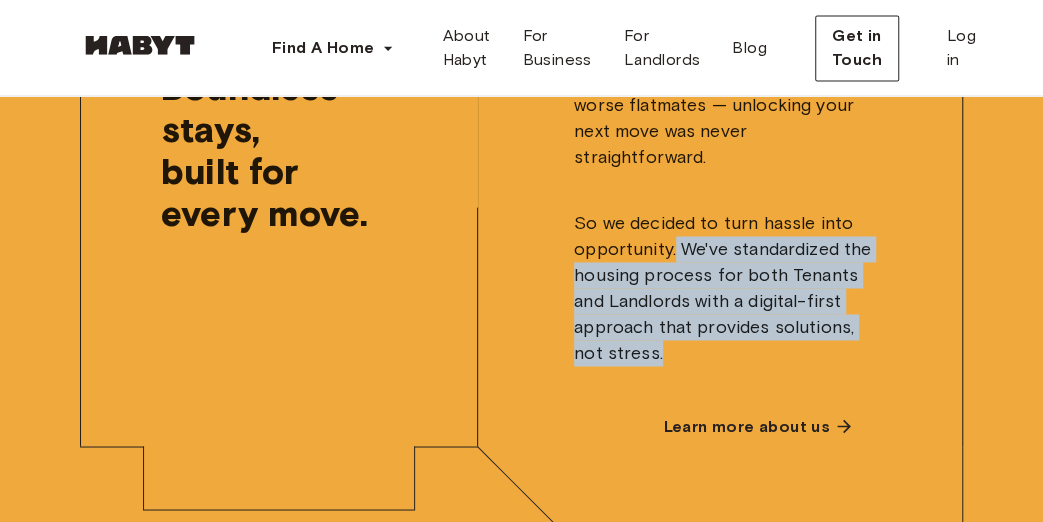 drag, startPoint x: 668, startPoint y: 238, endPoint x: 861, endPoint y: 340, distance: 218.29567 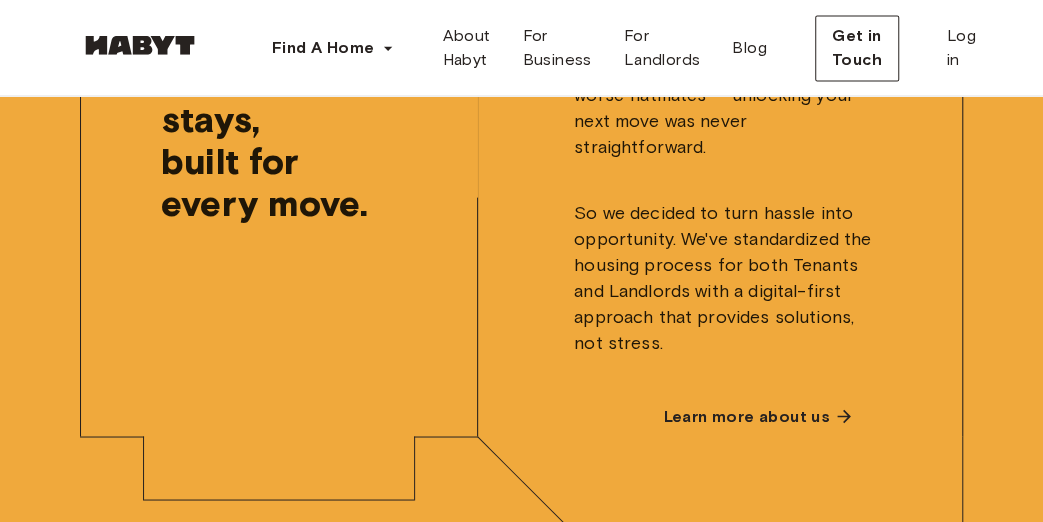 scroll, scrollTop: 4716, scrollLeft: 7, axis: both 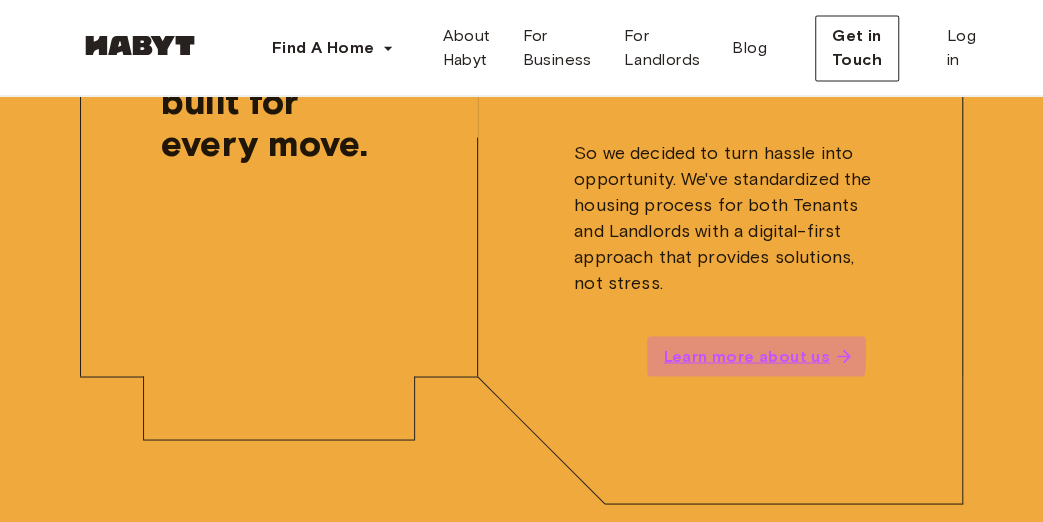 click on "Learn more about us" at bounding box center [746, 356] 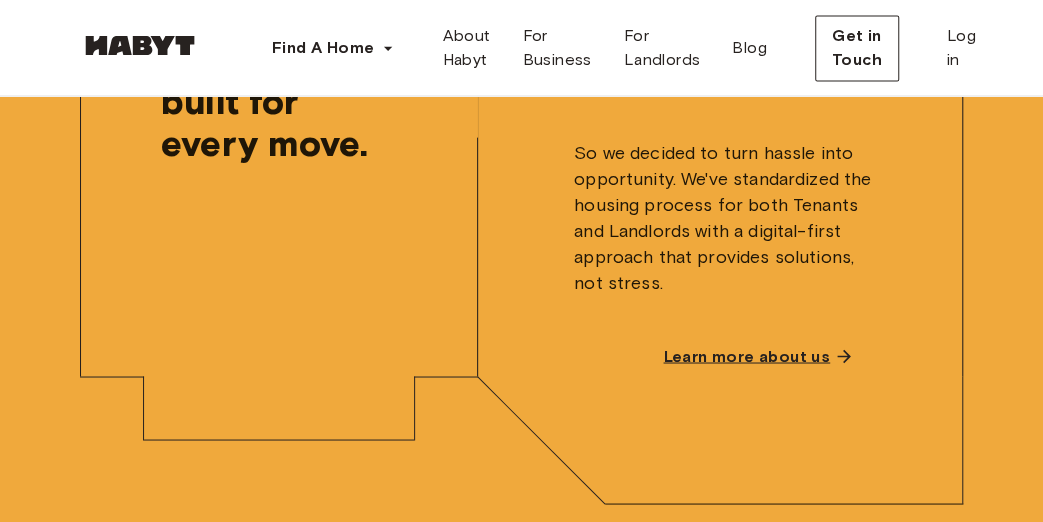 scroll, scrollTop: 0, scrollLeft: 0, axis: both 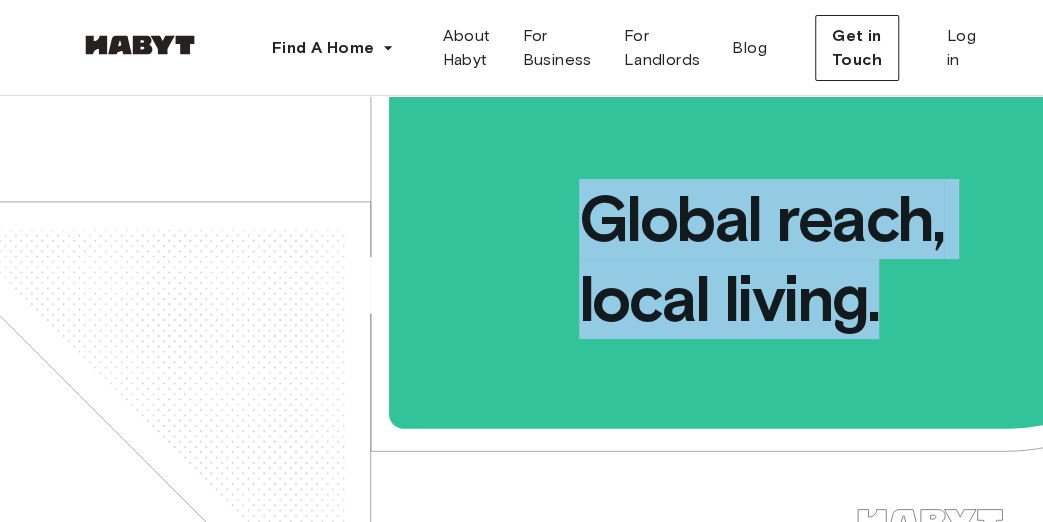 drag, startPoint x: 598, startPoint y: 211, endPoint x: 925, endPoint y: 322, distance: 345.32593 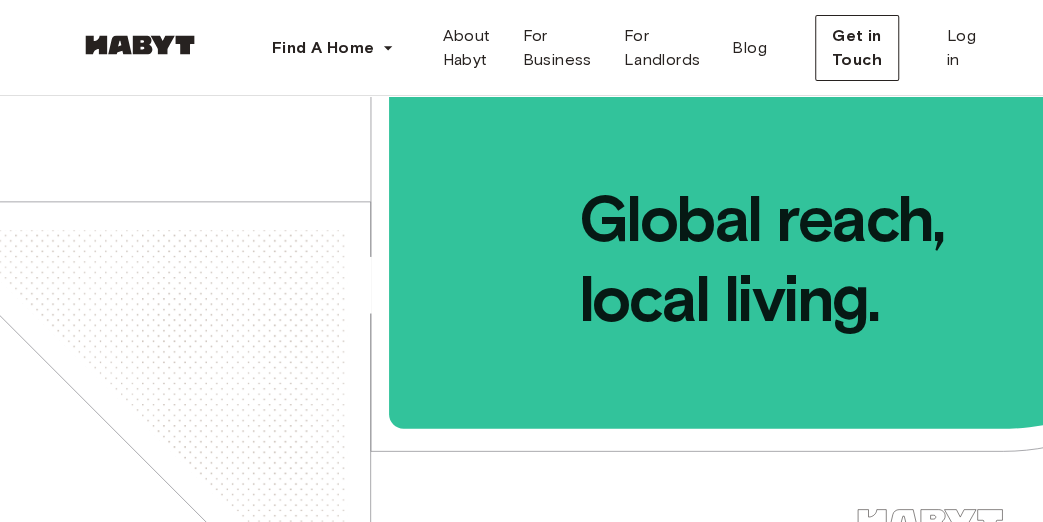 click on "Global reach,
local living." at bounding box center (717, 217) 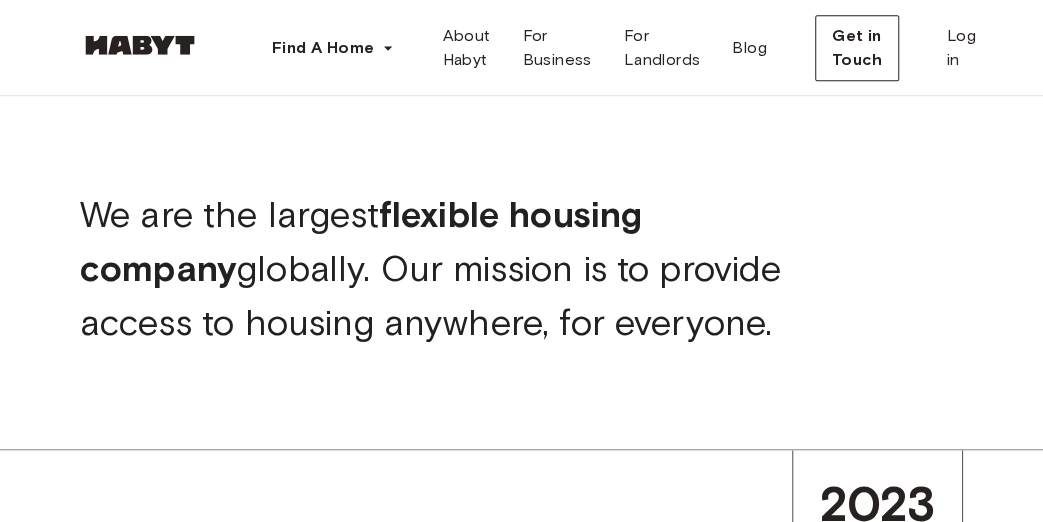 scroll, scrollTop: 500, scrollLeft: 0, axis: vertical 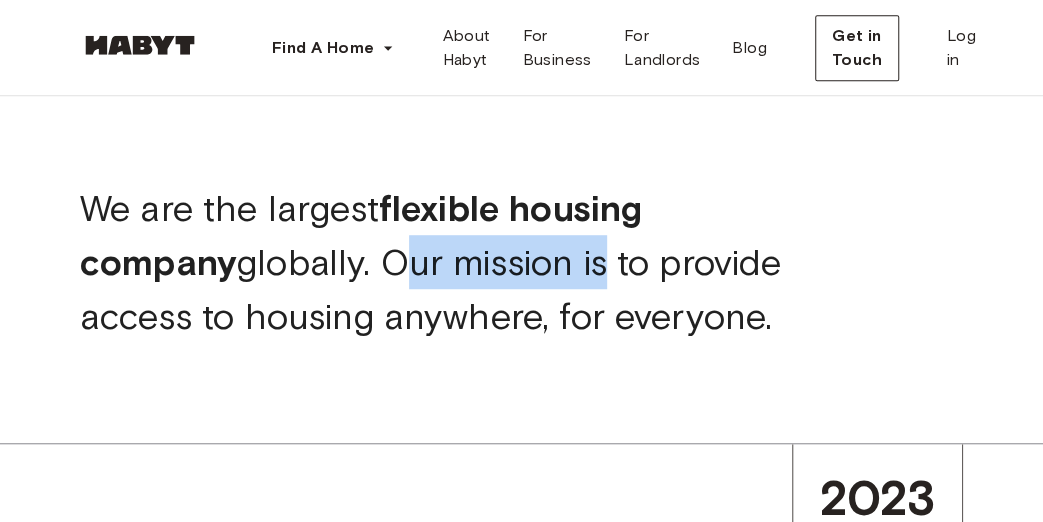 drag, startPoint x: 221, startPoint y: 252, endPoint x: 441, endPoint y: 278, distance: 221.53104 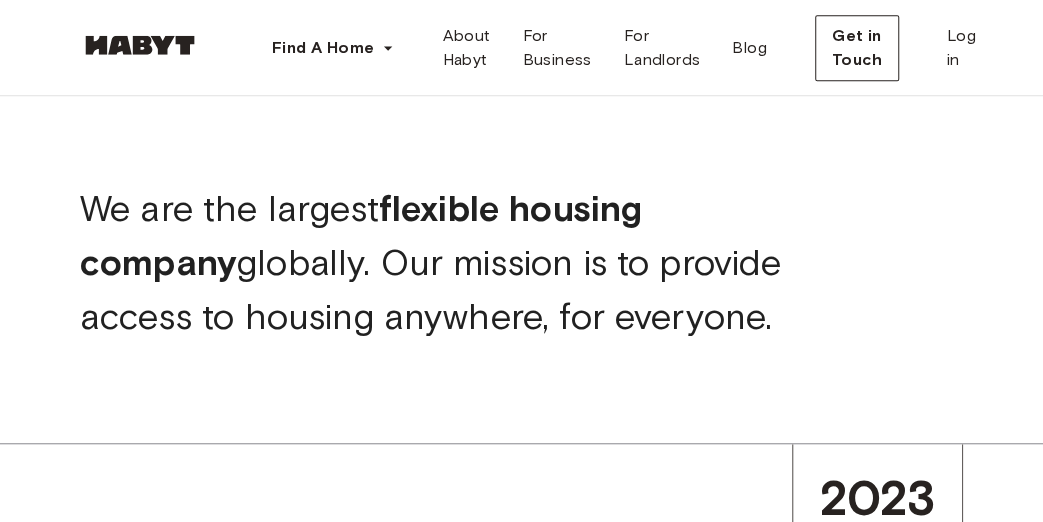 click on "We are the largest  flexible housing company  globally. Our mission is to provide access to housing anywhere, for everyone." at bounding box center [430, 262] 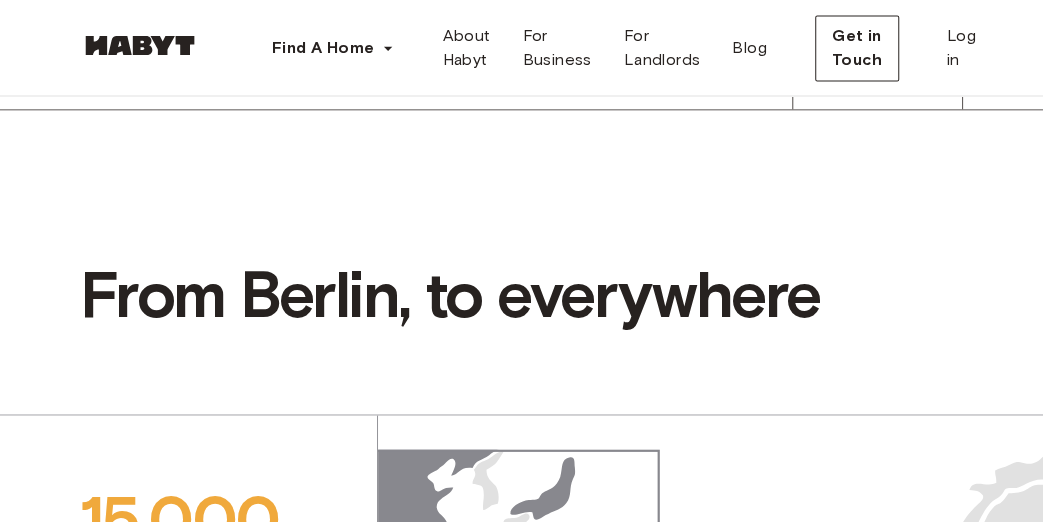 scroll, scrollTop: 1700, scrollLeft: 0, axis: vertical 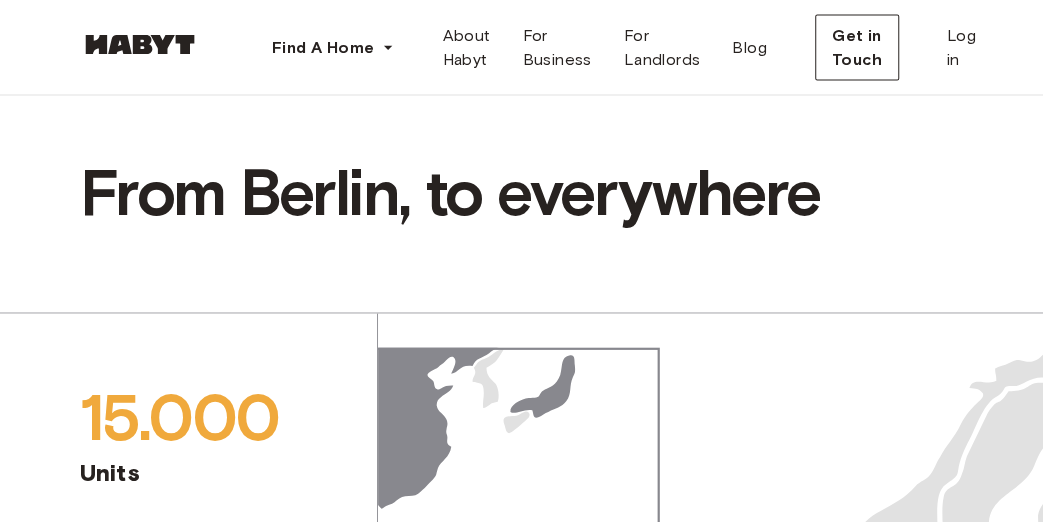 click on "From Berlin, to everywhere" at bounding box center [521, 193] 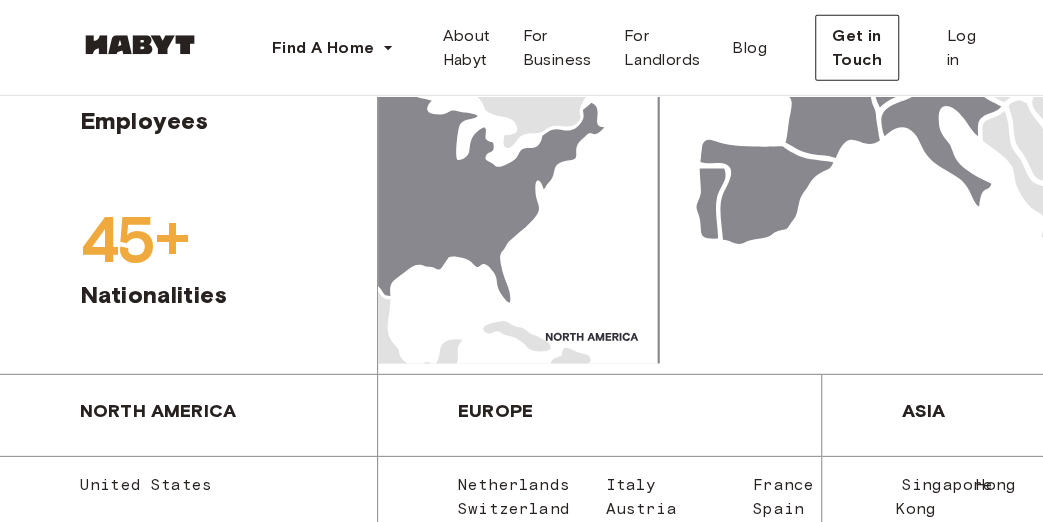 scroll, scrollTop: 2600, scrollLeft: 0, axis: vertical 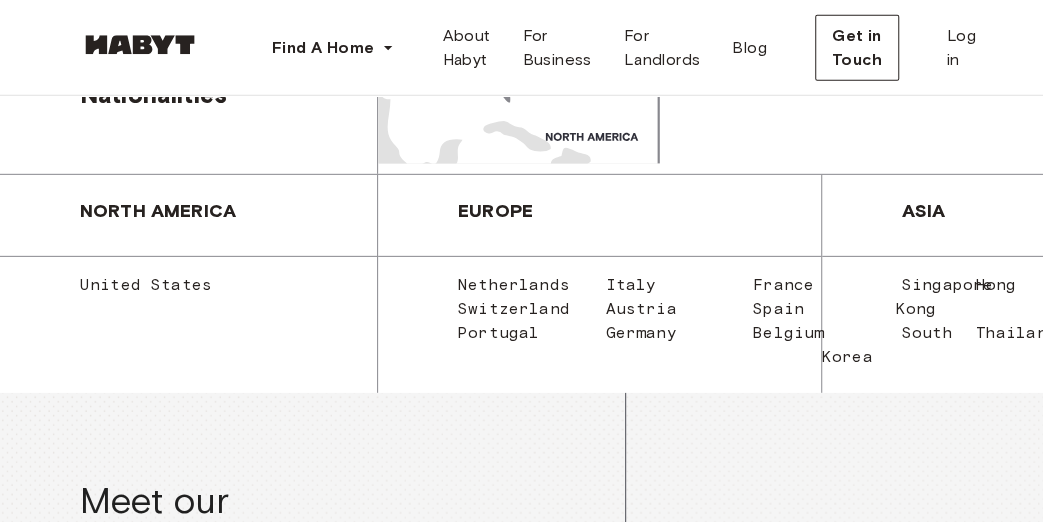 click on "United States" at bounding box center (106, 284) 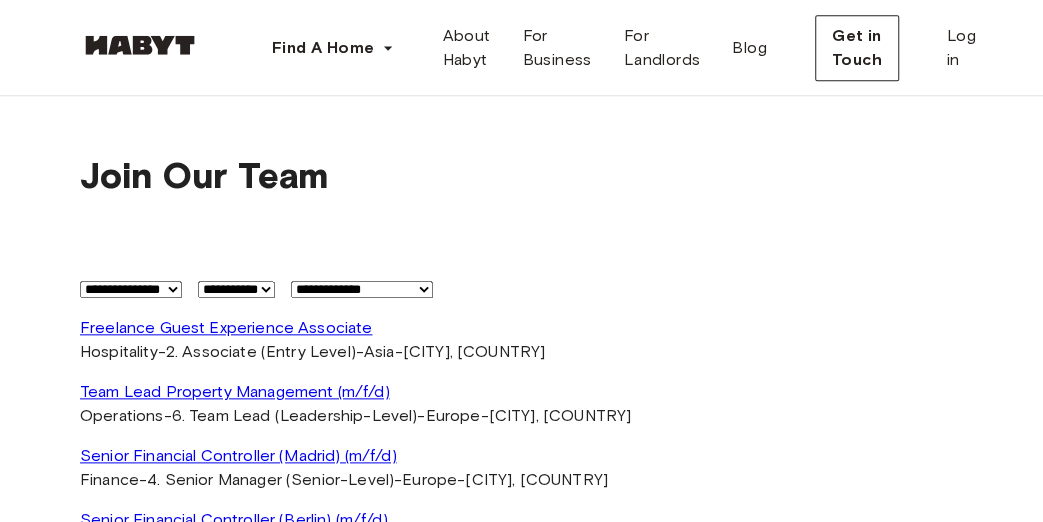 scroll, scrollTop: 4299, scrollLeft: 0, axis: vertical 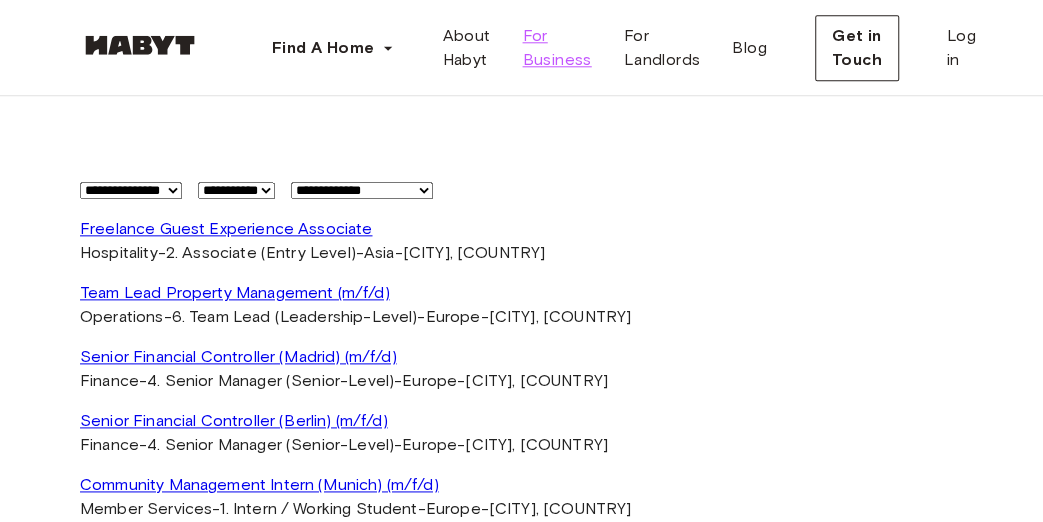 click on "For Business" at bounding box center (556, 48) 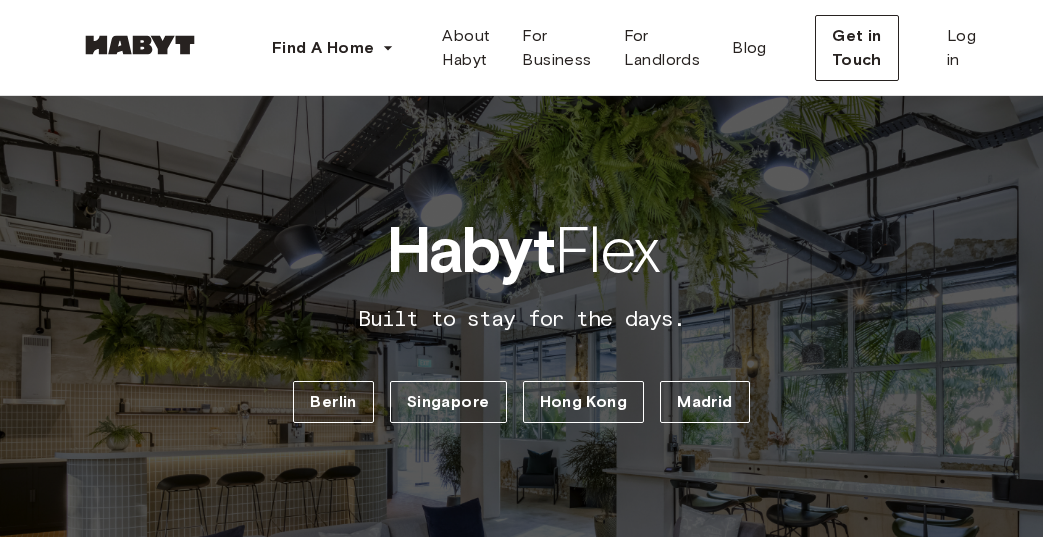 scroll, scrollTop: 0, scrollLeft: 0, axis: both 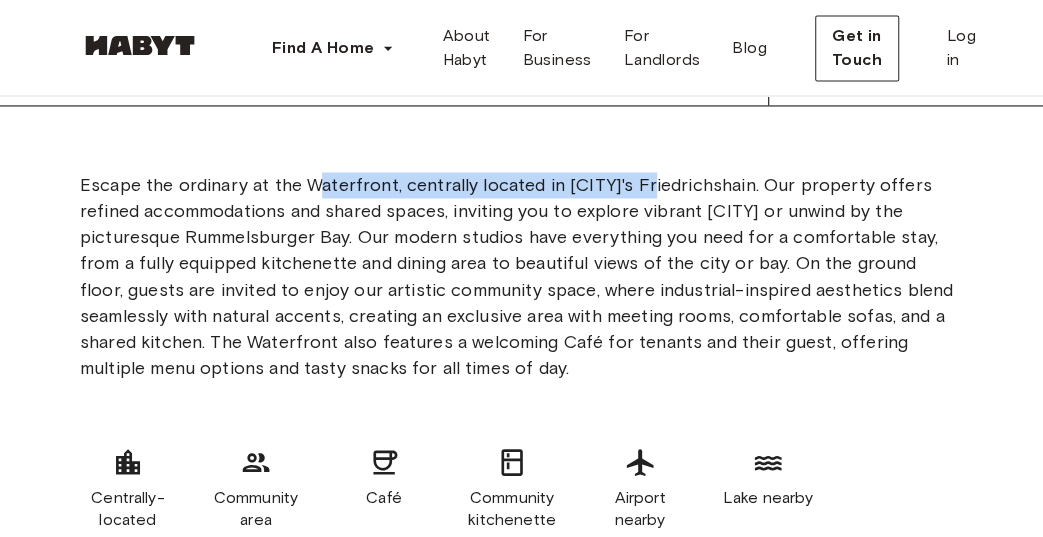 drag, startPoint x: 324, startPoint y: 178, endPoint x: 676, endPoint y: 213, distance: 353.73578 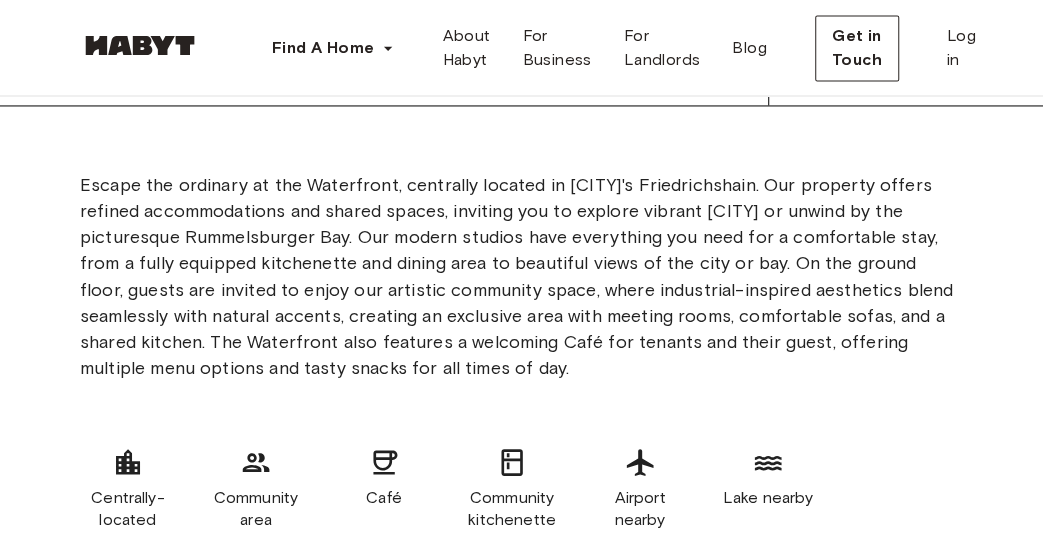 click on "Escape the ordinary at the Waterfront, centrally located in Berlin's Friedrichshain. Our property offers refined accommodations and shared spaces, inviting you to explore vibrant Berlin or unwind by the picturesque Rummelsburger Bay. Our modern studios have everything you need for a comfortable stay, from a fully equipped kitchenette and dining area to beautiful views of the city or bay. On the ground floor, guests are invited to enjoy our artistic community space, where industrial-inspired aesthetics blend seamlessly with natural accents, creating an exclusive area with meeting rooms, comfortable sofas, and a shared kitchen. The Waterfront also features a welcoming Café for tenants and their guest, offering multiple menu options and tasty snacks for all times of day." at bounding box center [521, 276] 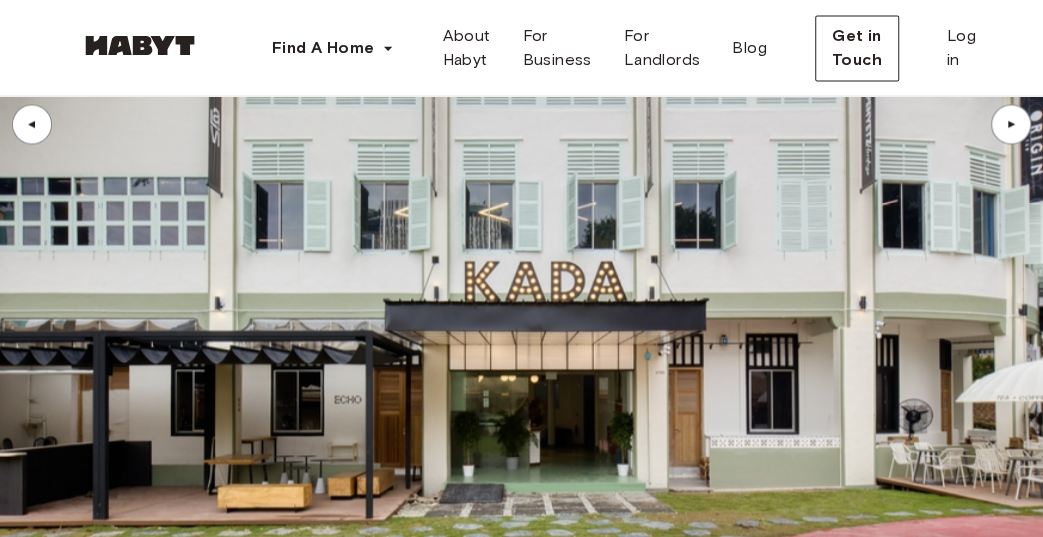 scroll, scrollTop: 8200, scrollLeft: 0, axis: vertical 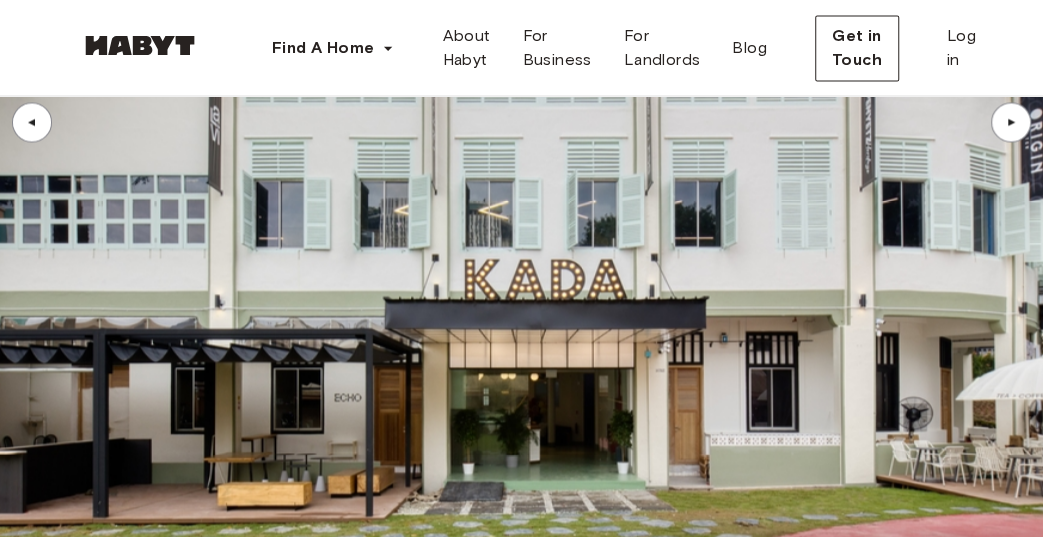click on "▲" at bounding box center (1011, 122) 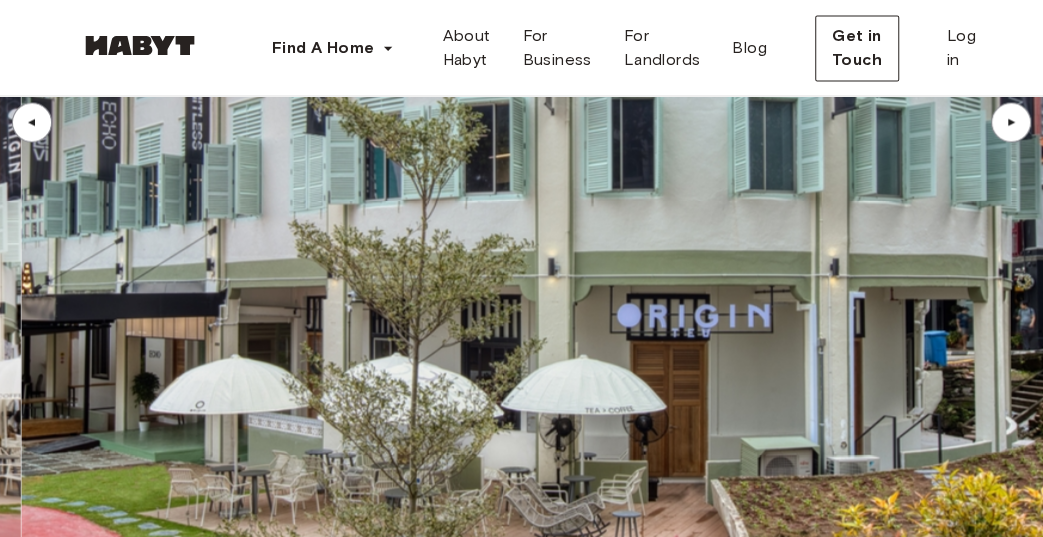 click on "▲" at bounding box center (1011, 122) 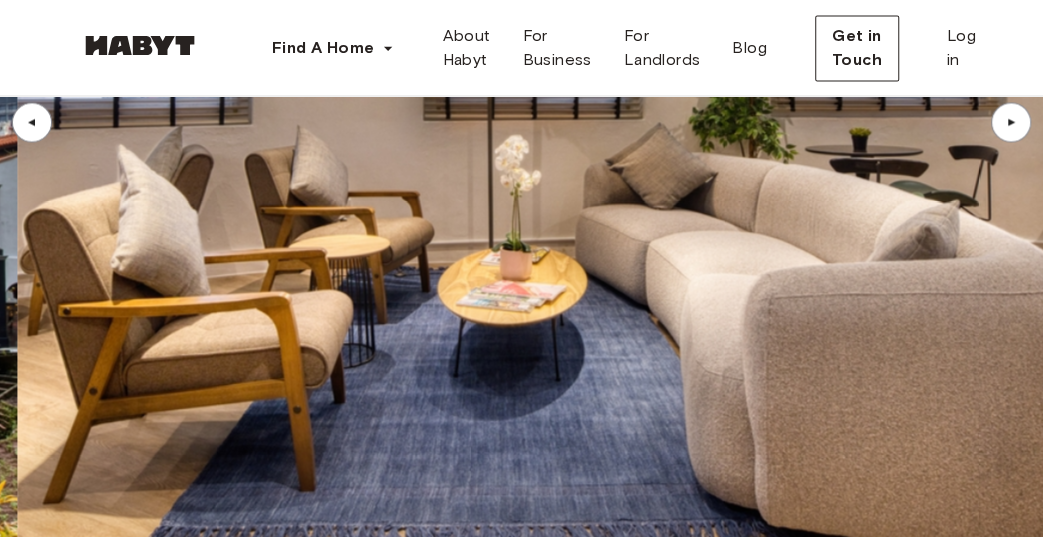 click on "▲" at bounding box center [1011, 122] 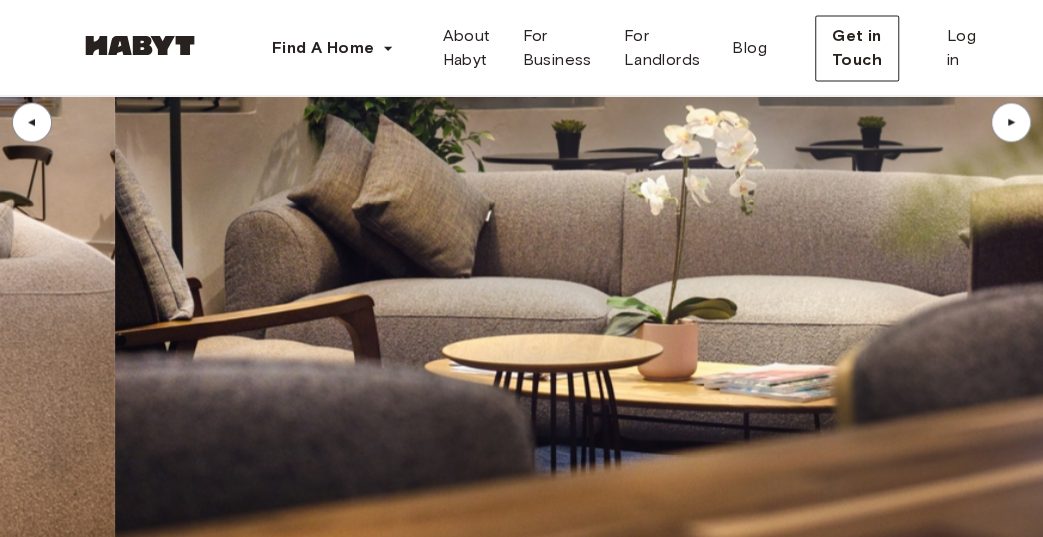 click on "▲" at bounding box center [1011, 122] 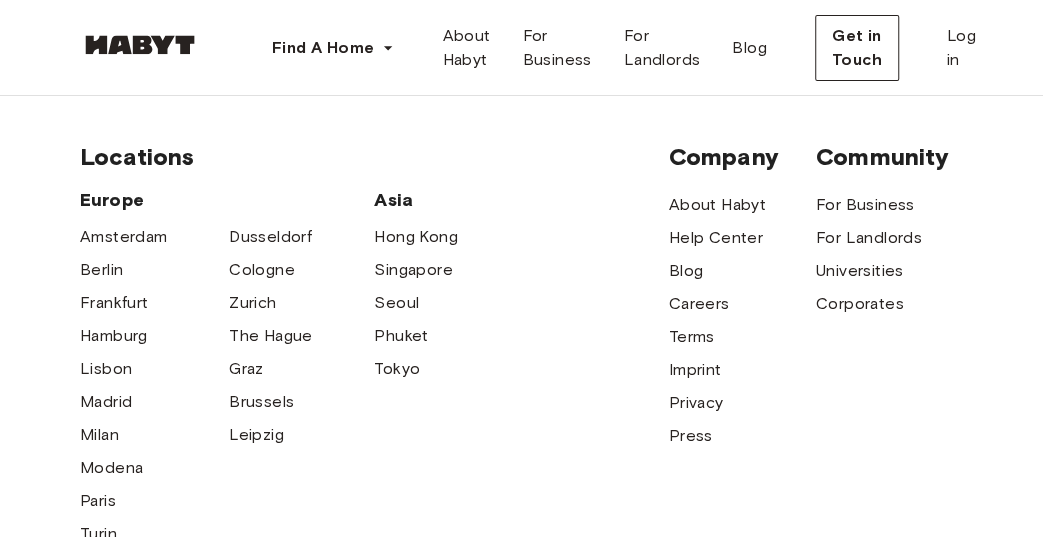 scroll, scrollTop: 13000, scrollLeft: 0, axis: vertical 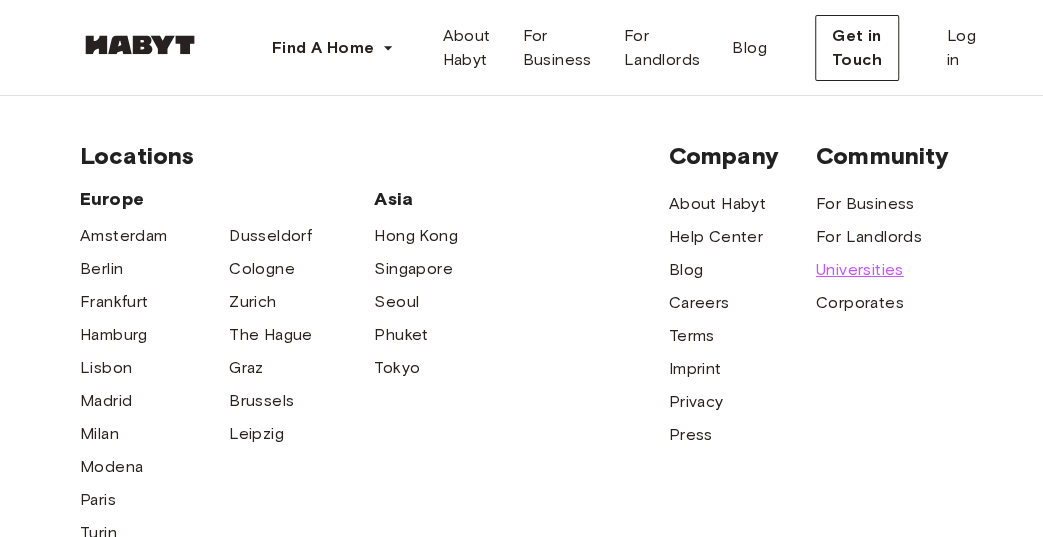 click on "Universities" at bounding box center (860, 270) 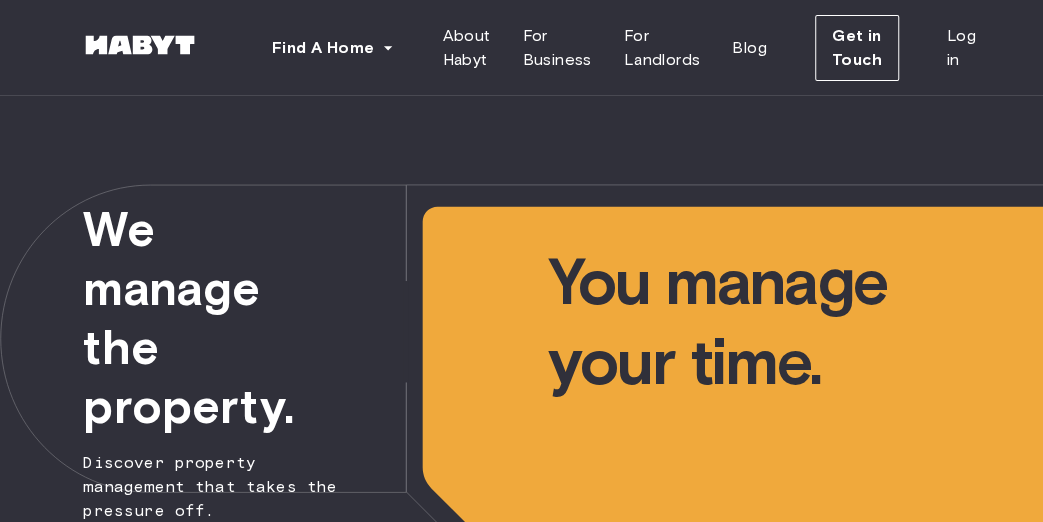 scroll, scrollTop: 100, scrollLeft: 0, axis: vertical 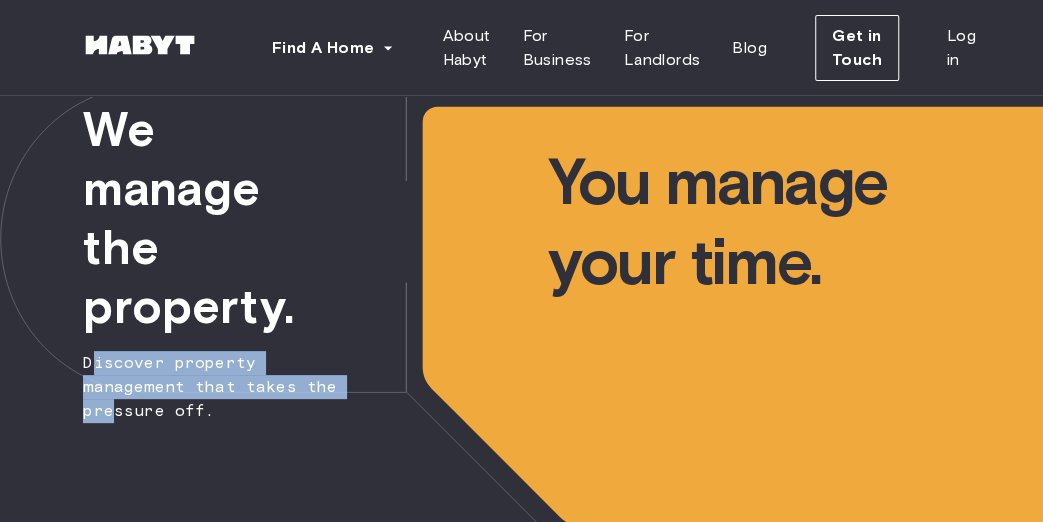 drag, startPoint x: 102, startPoint y: 354, endPoint x: 261, endPoint y: 382, distance: 161.44658 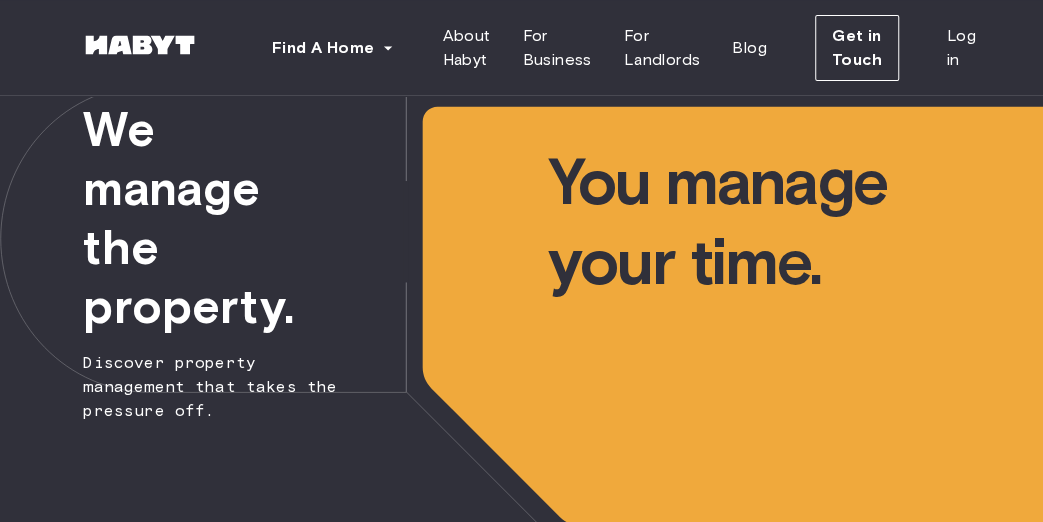 click on "Discover property management that takes the pressure off." at bounding box center (183, 209) 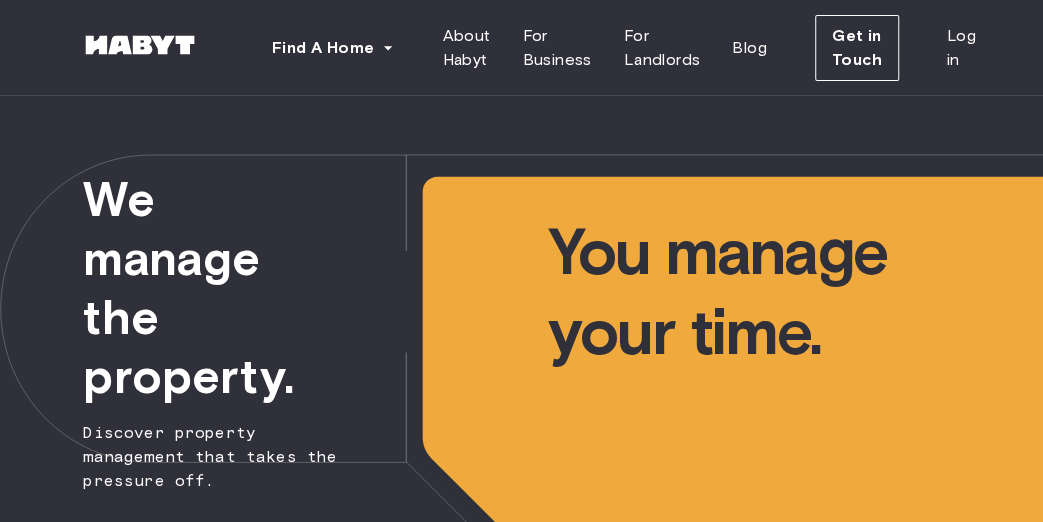 scroll, scrollTop: 0, scrollLeft: 0, axis: both 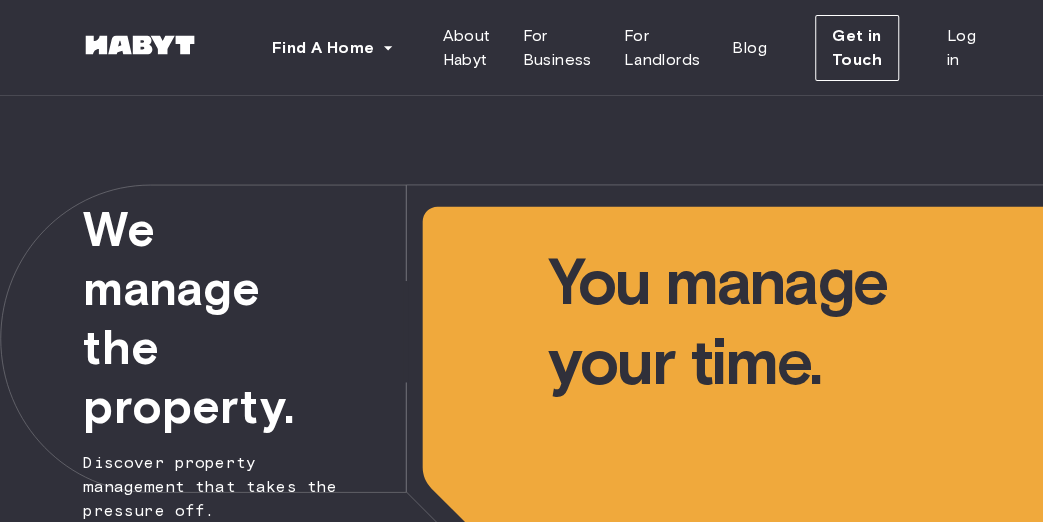 drag, startPoint x: 965, startPoint y: 284, endPoint x: 889, endPoint y: 283, distance: 76.00658 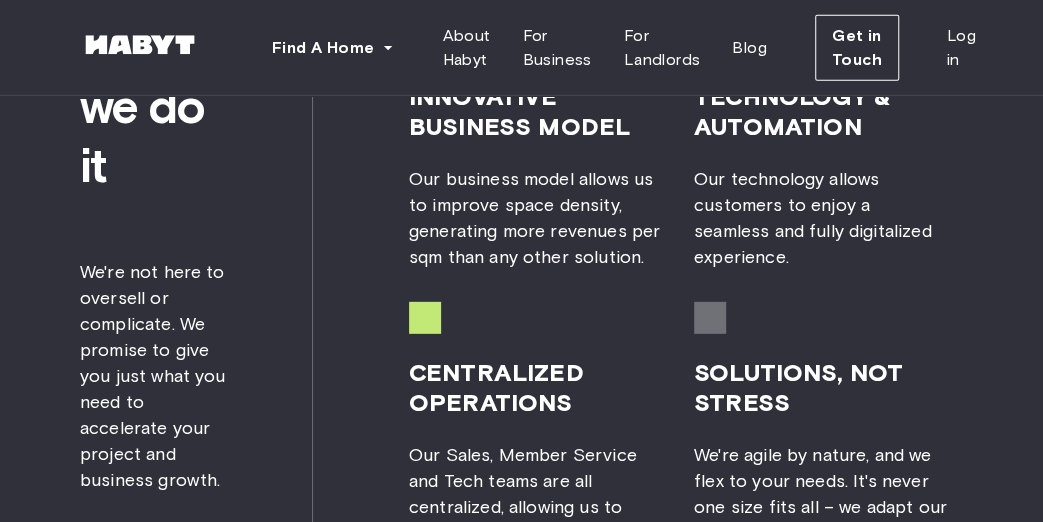 scroll, scrollTop: 2600, scrollLeft: 0, axis: vertical 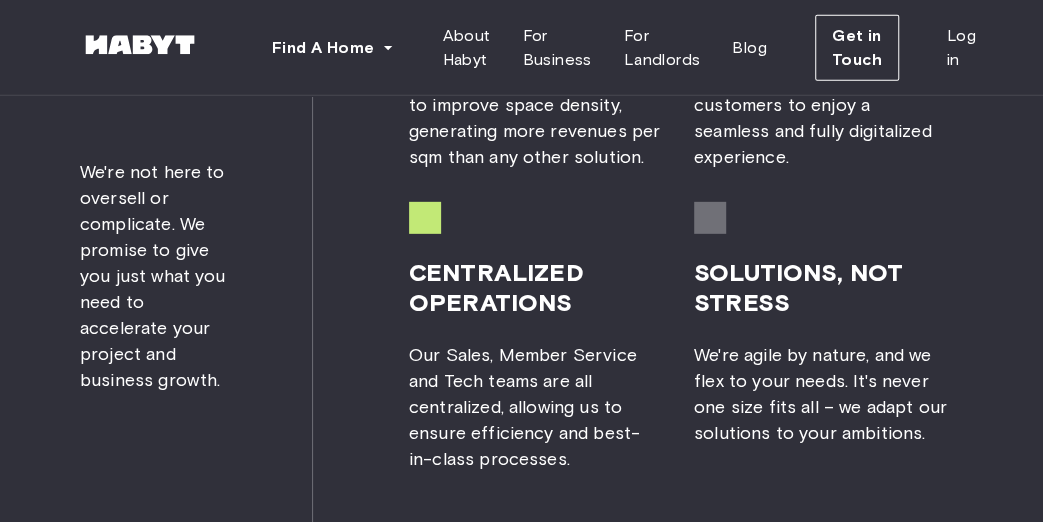 click on "We're agile by nature, and we flex to your needs. It's never one size fits all – we adapt our solutions to your ambitions." at bounding box center [820, 394] 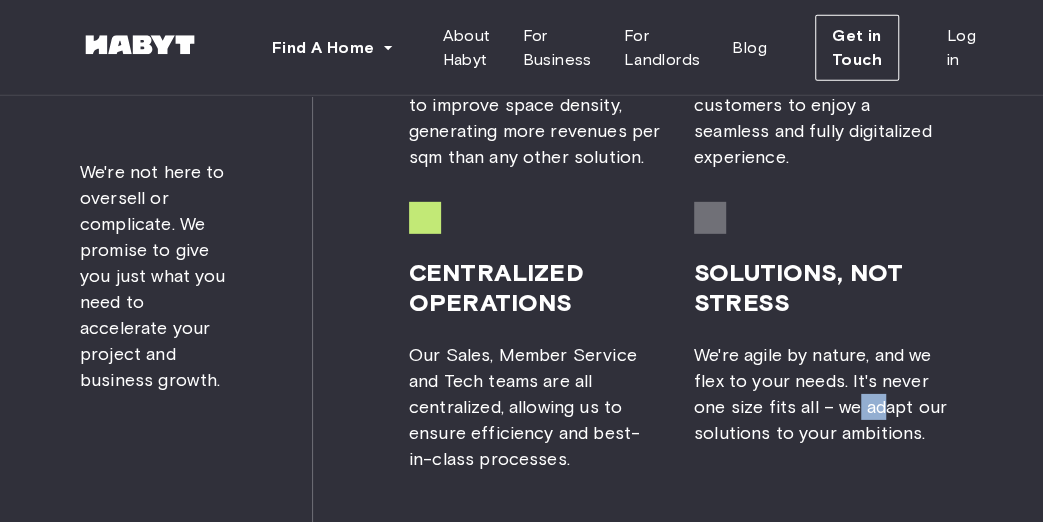 drag, startPoint x: 859, startPoint y: 402, endPoint x: 888, endPoint y: 403, distance: 29.017237 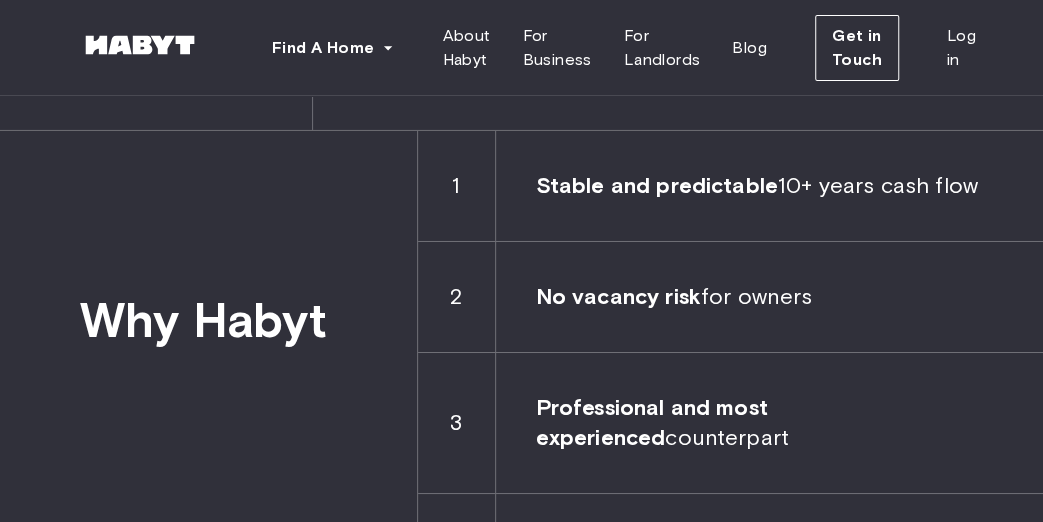 scroll, scrollTop: 3000, scrollLeft: 0, axis: vertical 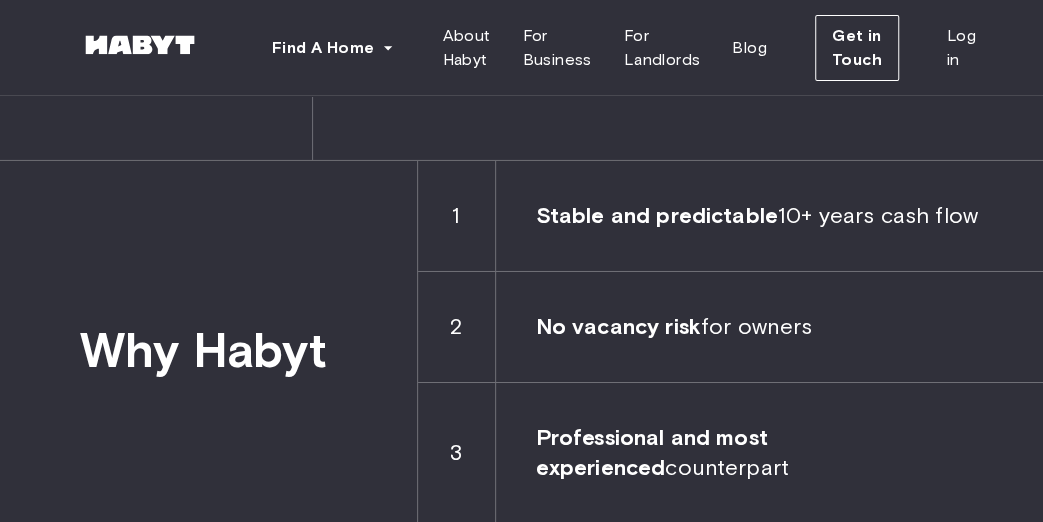 click on "Stable and predictable" at bounding box center [657, 215] 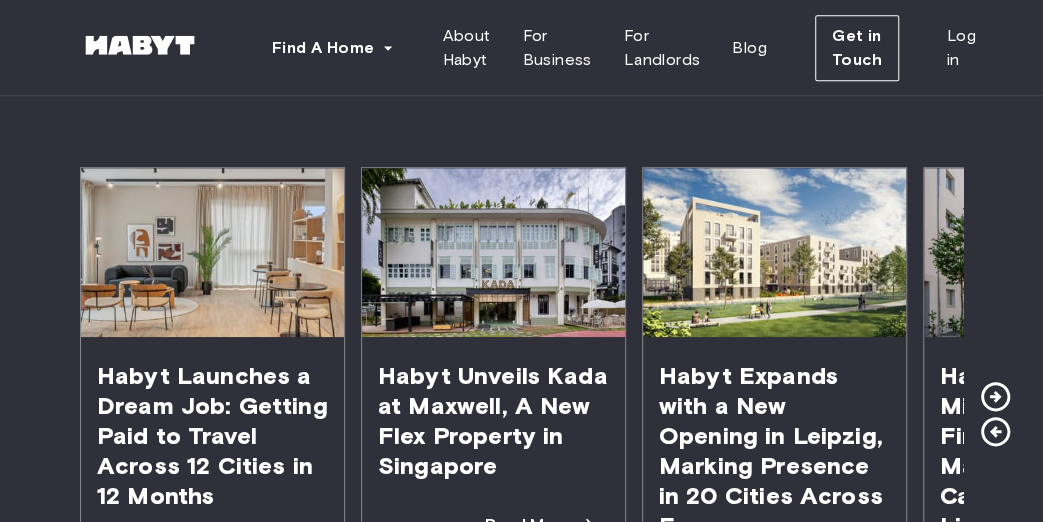 scroll, scrollTop: 3999, scrollLeft: 0, axis: vertical 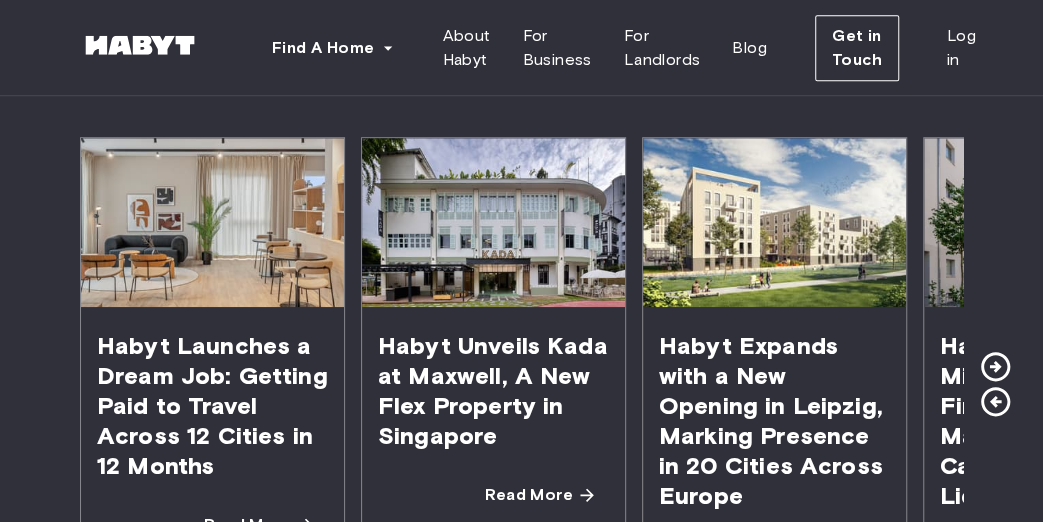 click 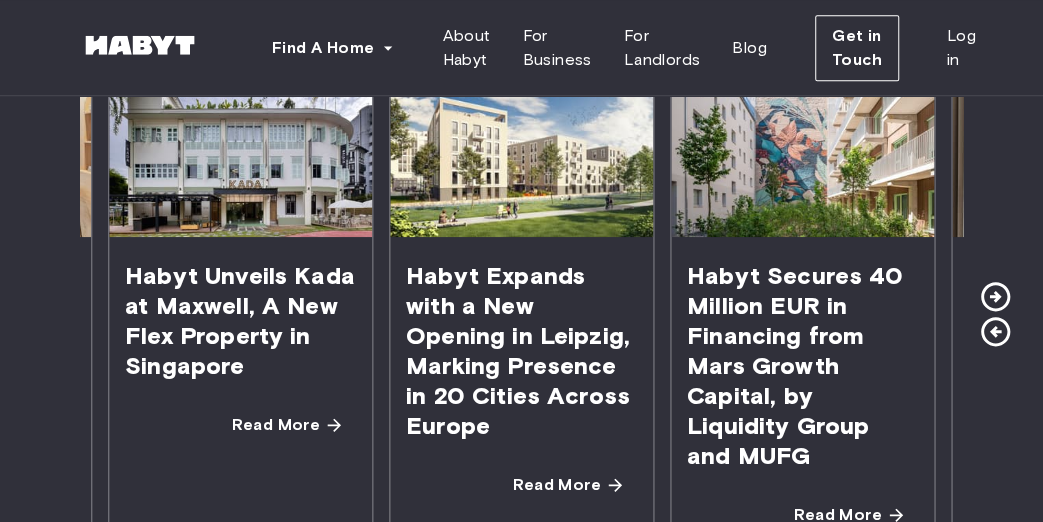 scroll, scrollTop: 4100, scrollLeft: 0, axis: vertical 